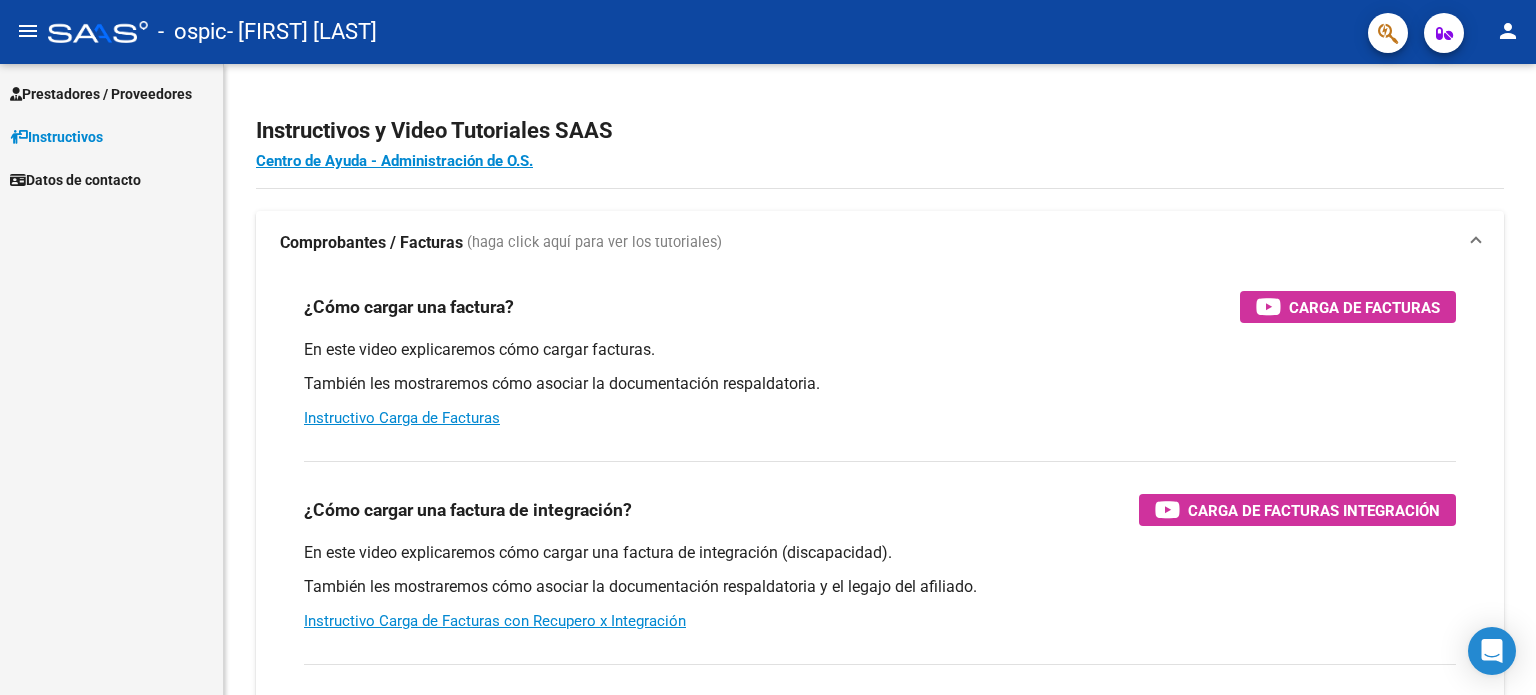 scroll, scrollTop: 0, scrollLeft: 0, axis: both 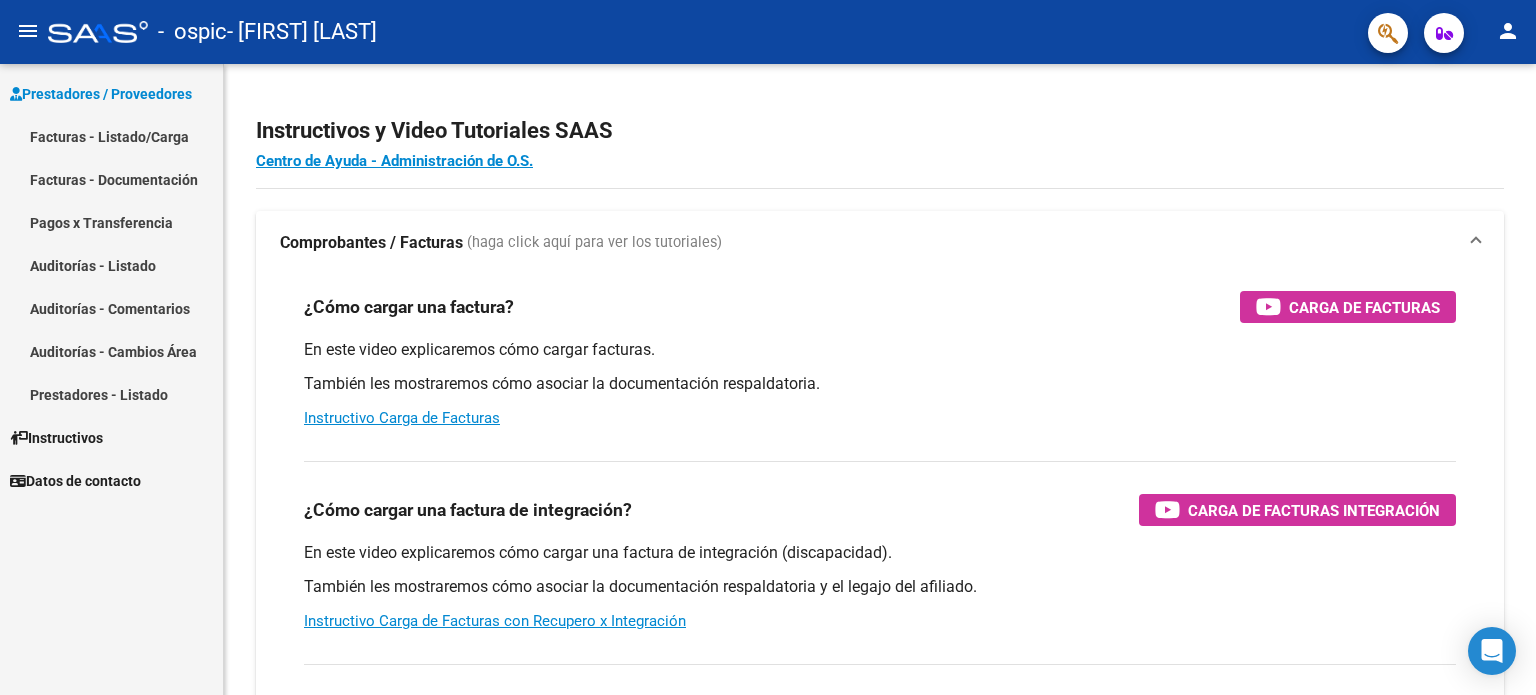 click on "Facturas - Listado/Carga" at bounding box center (111, 136) 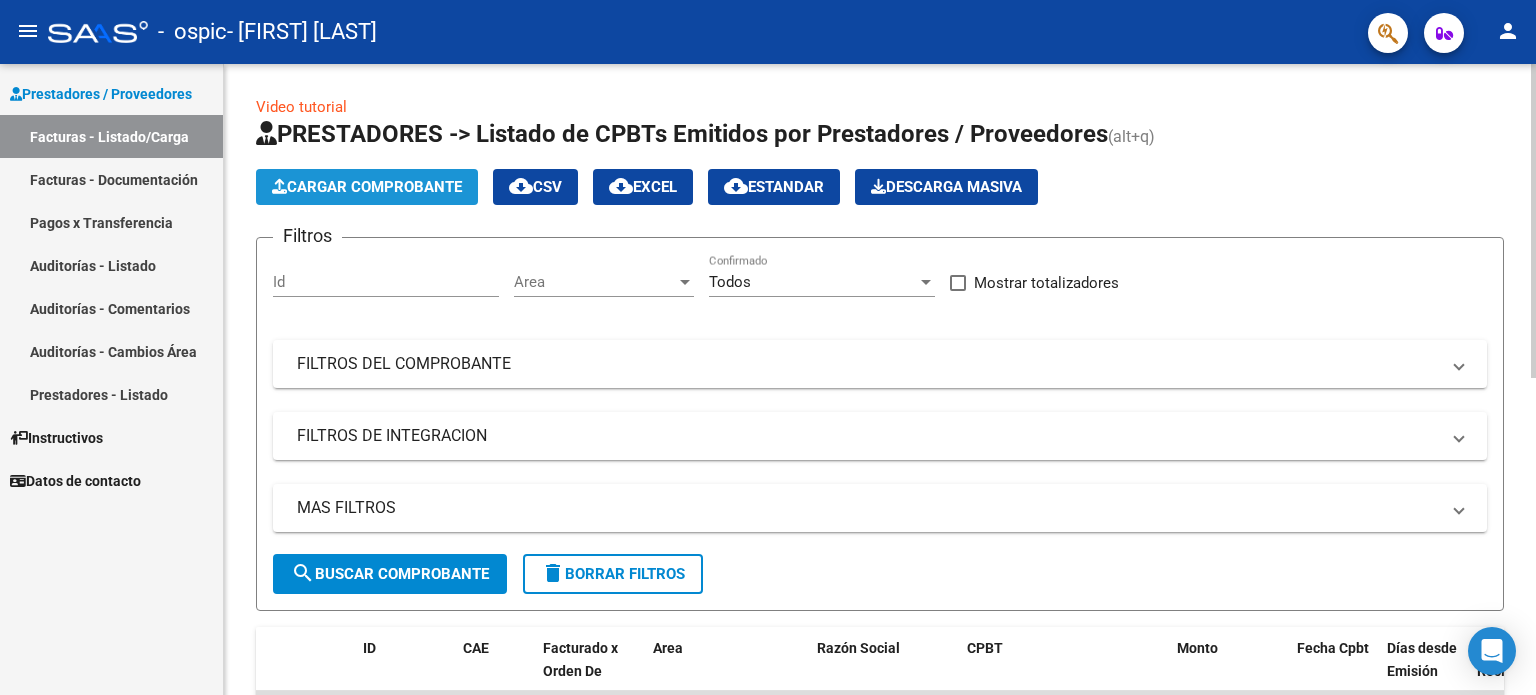 click on "Cargar Comprobante" 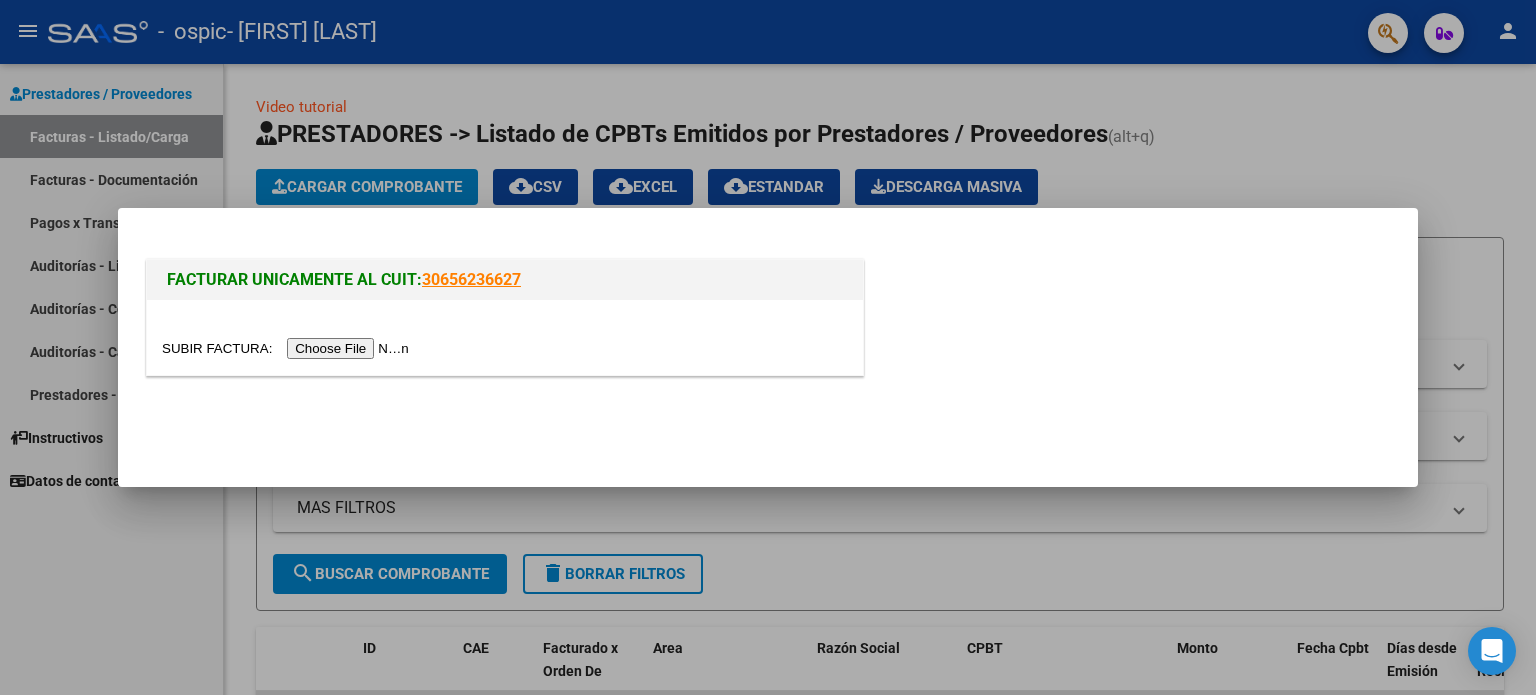 click at bounding box center [288, 348] 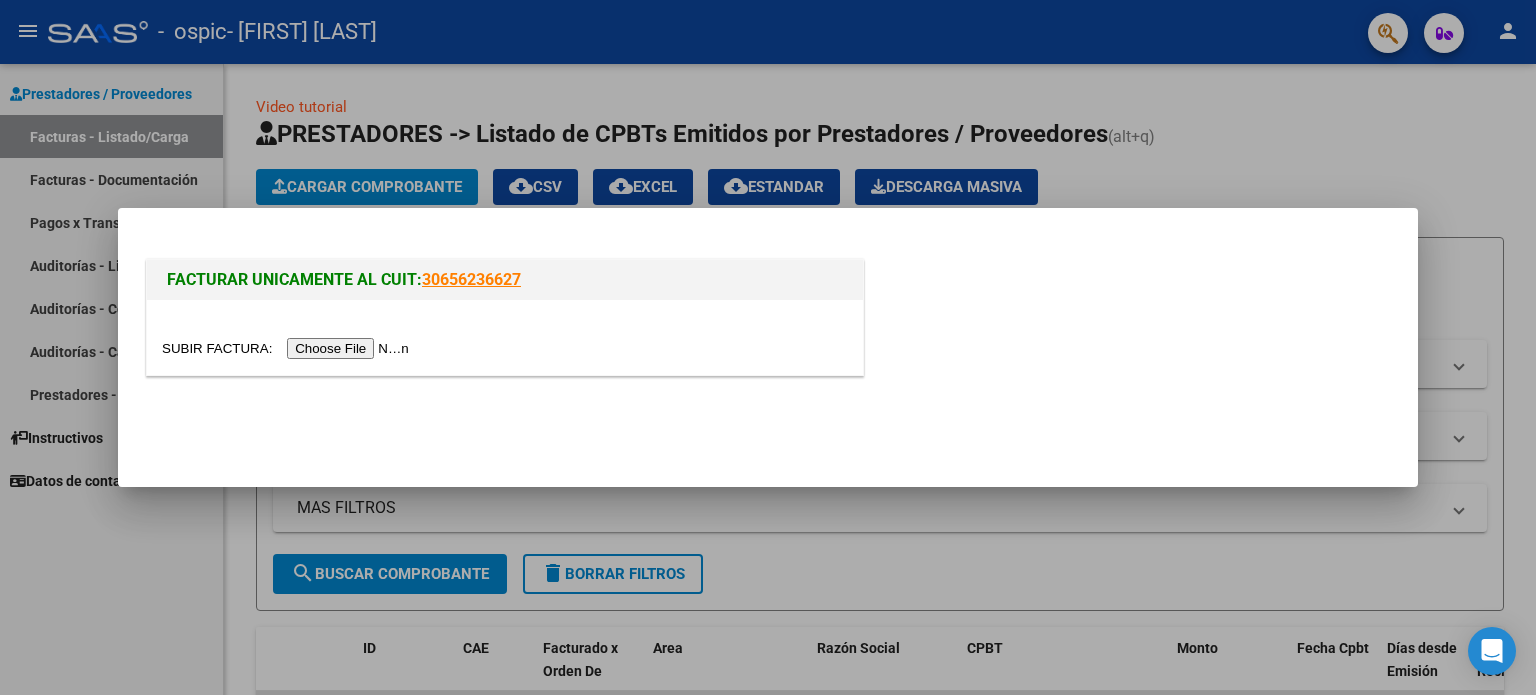 click at bounding box center (288, 348) 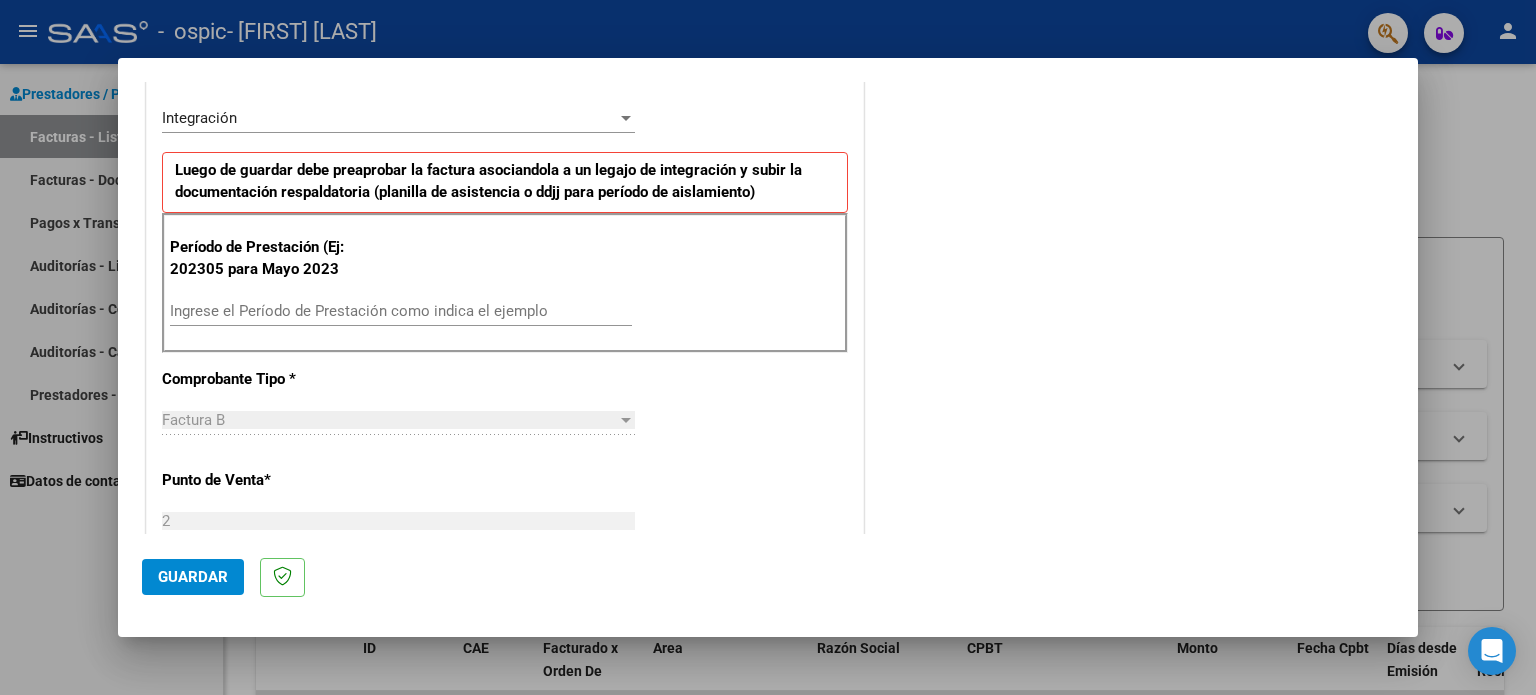 scroll, scrollTop: 471, scrollLeft: 0, axis: vertical 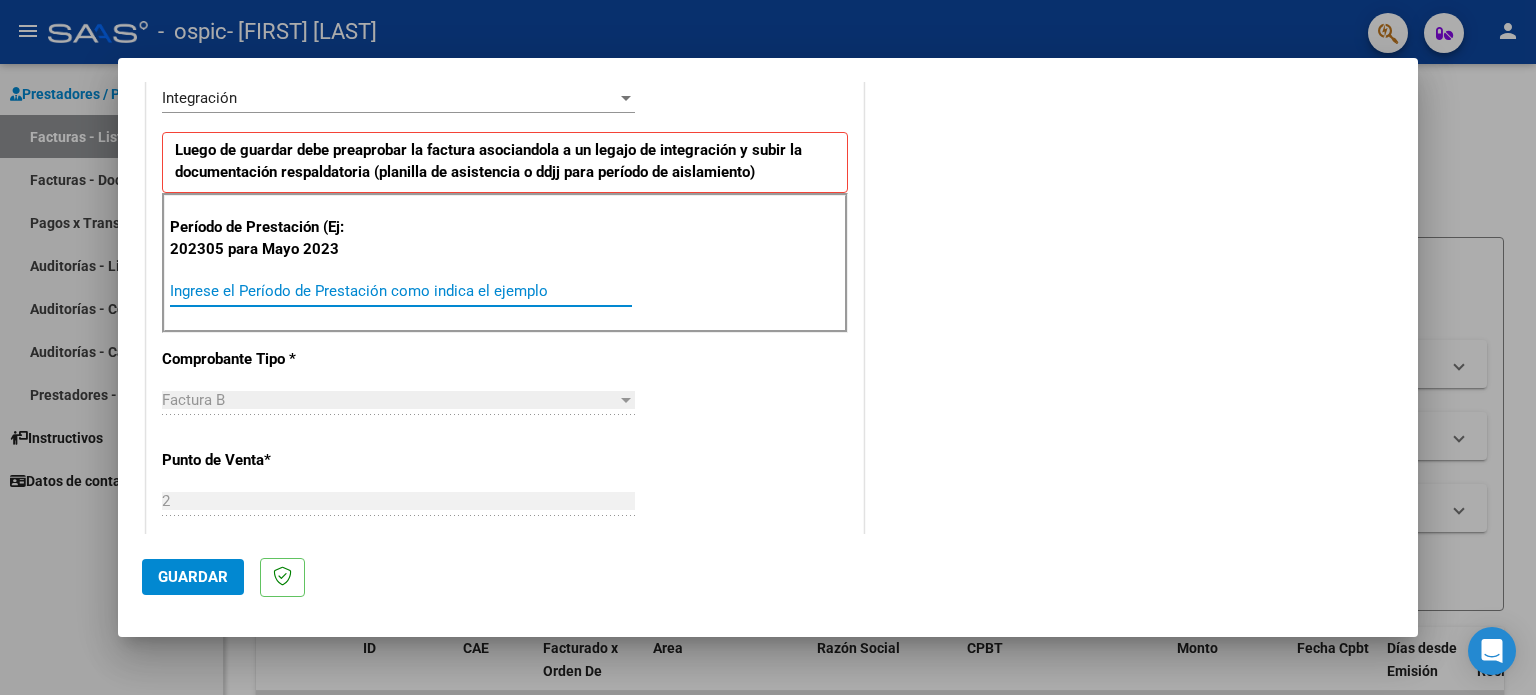 click on "Ingrese el Período de Prestación como indica el ejemplo" at bounding box center (401, 291) 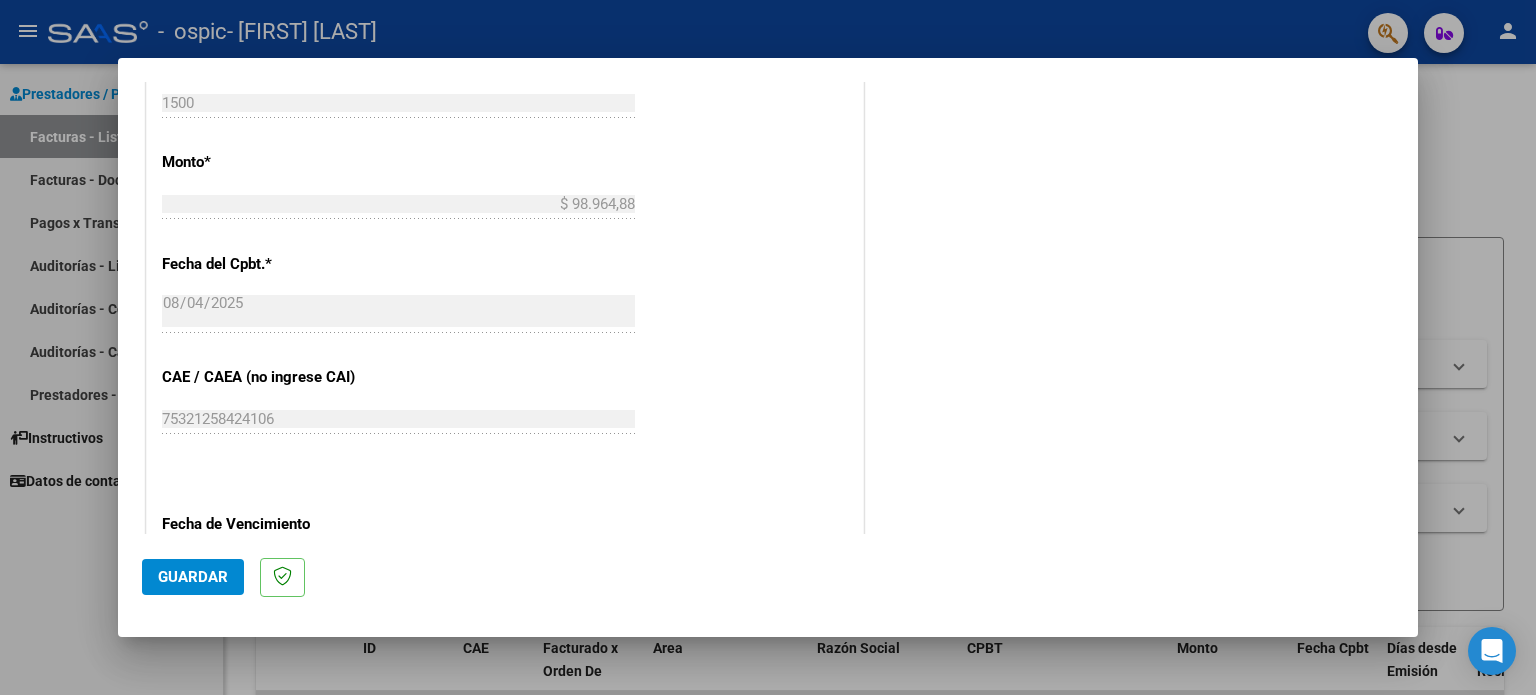 scroll, scrollTop: 1071, scrollLeft: 0, axis: vertical 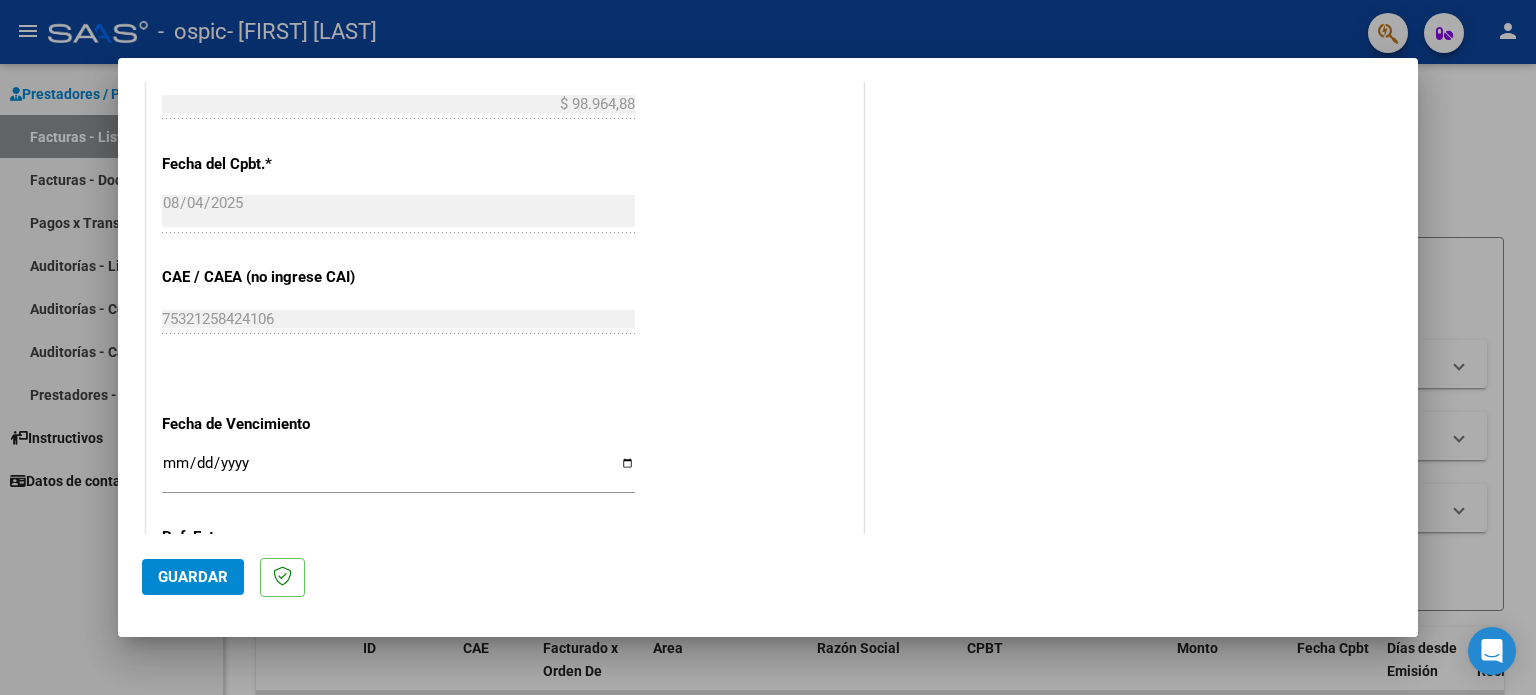 type on "202507" 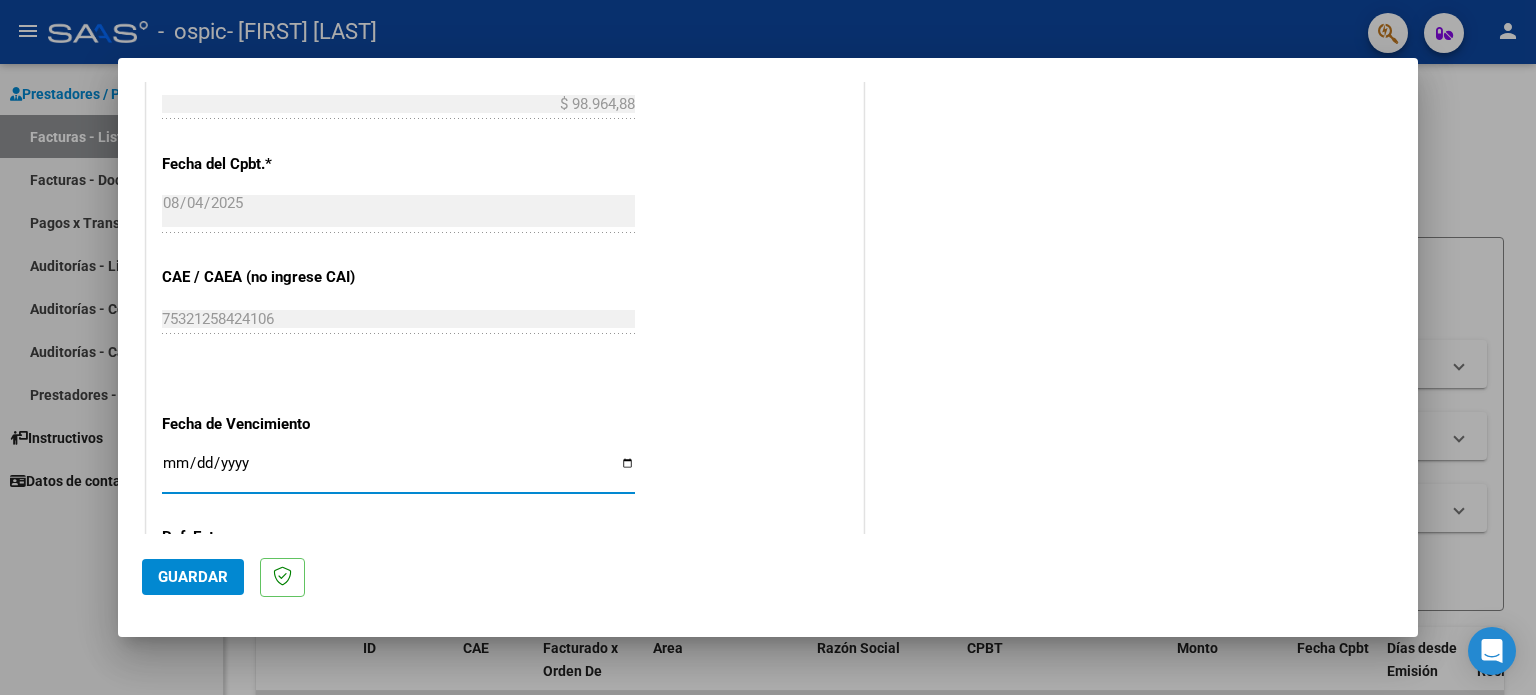 click on "Ingresar la fecha" at bounding box center [398, 471] 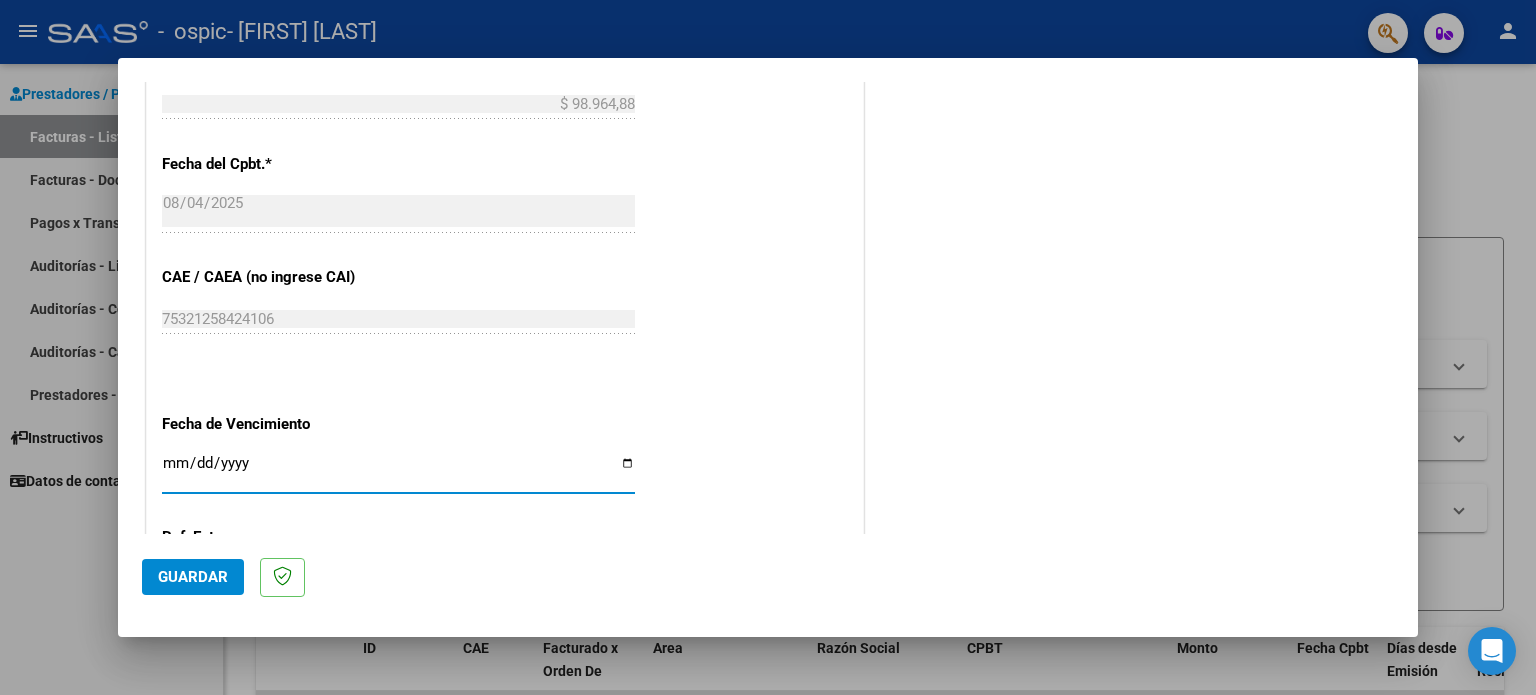 type on "2025-08-14" 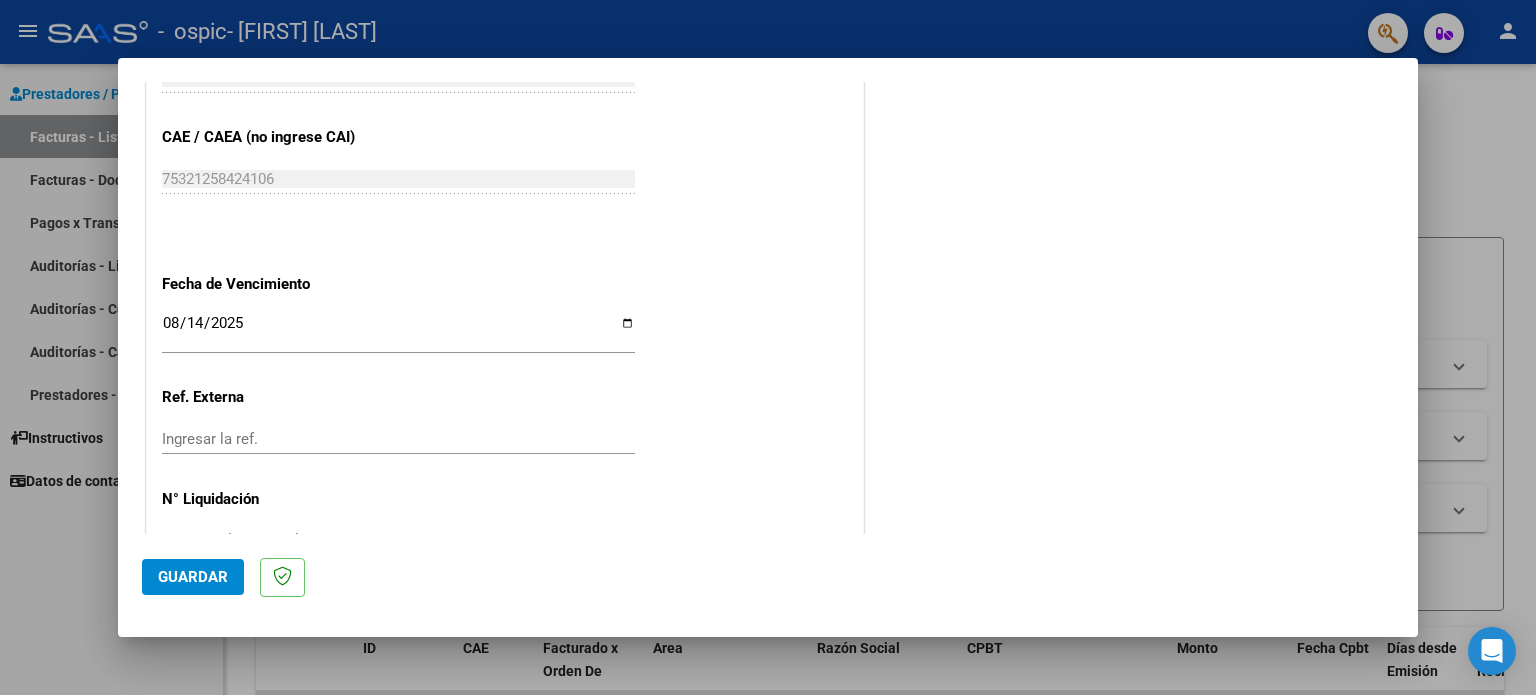 scroll, scrollTop: 1268, scrollLeft: 0, axis: vertical 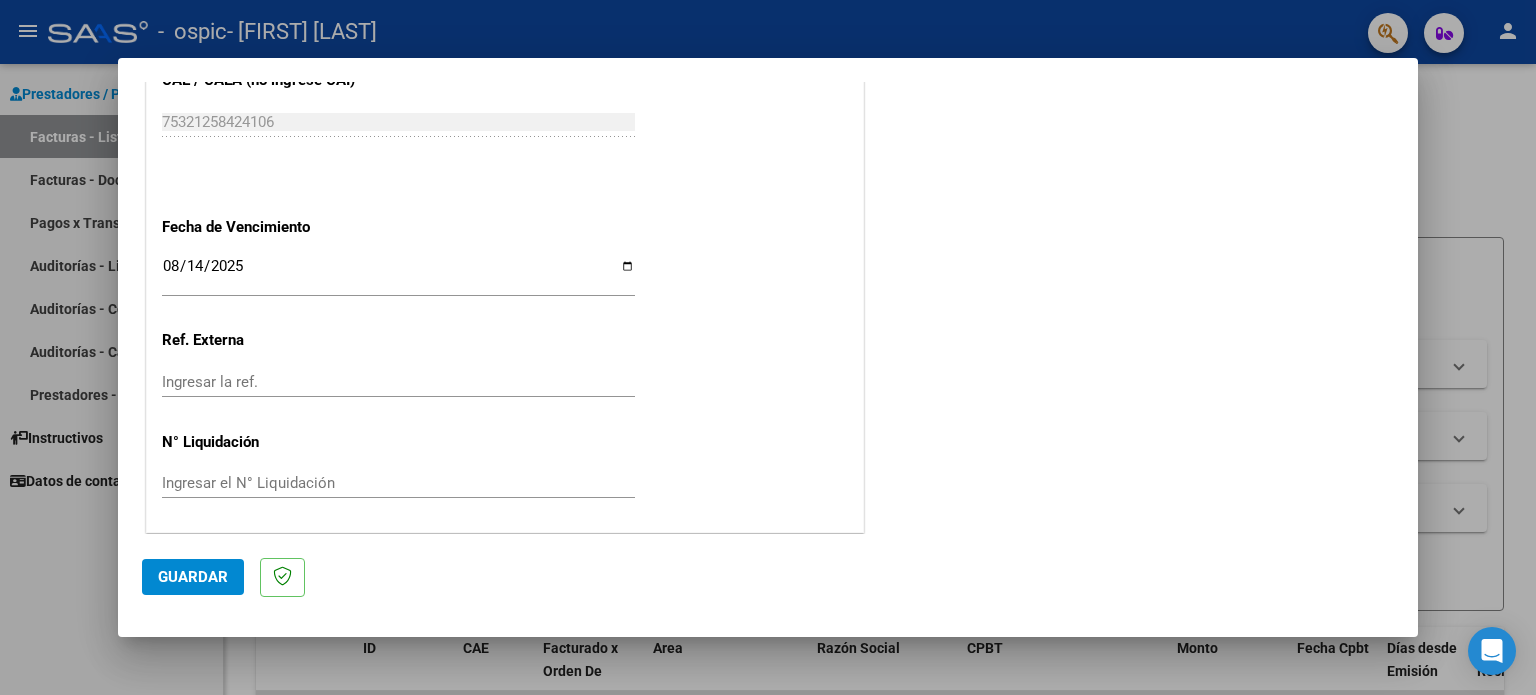 click on "Guardar" 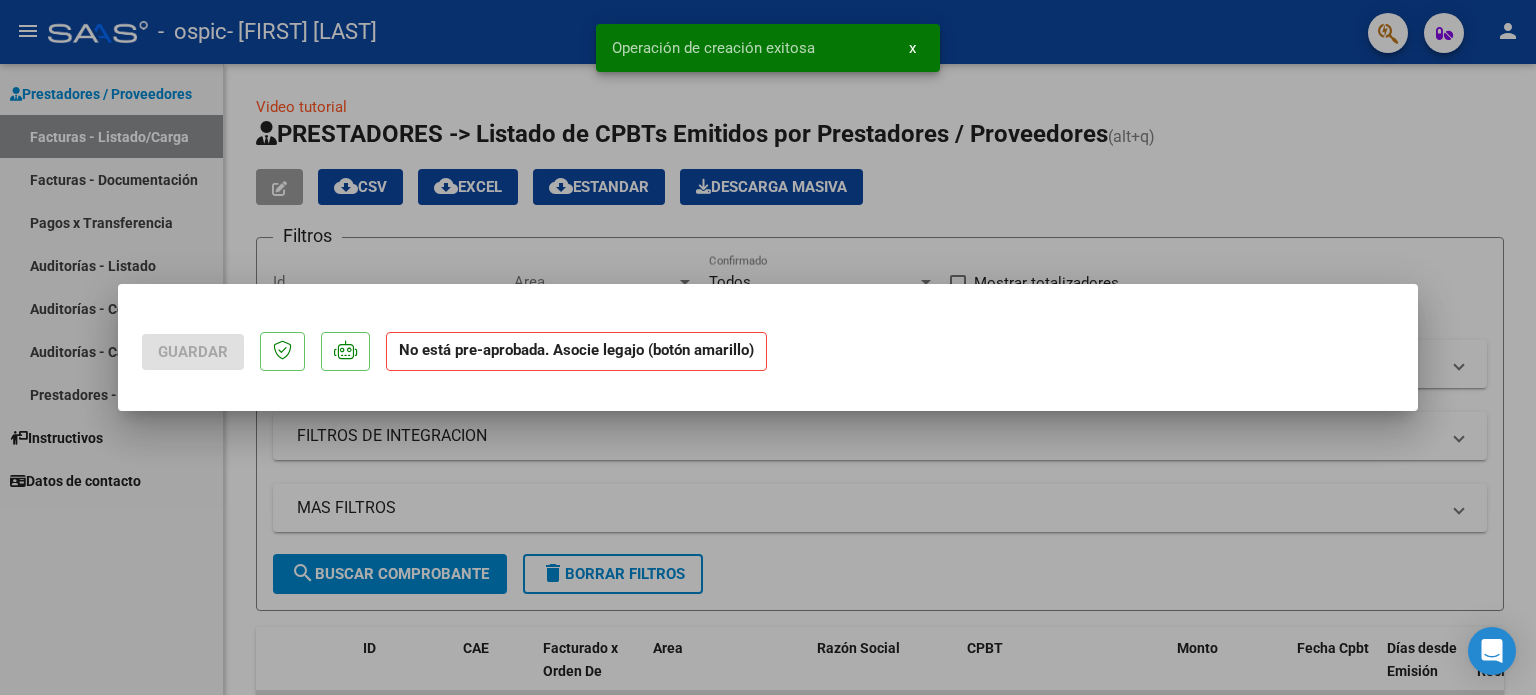scroll, scrollTop: 0, scrollLeft: 0, axis: both 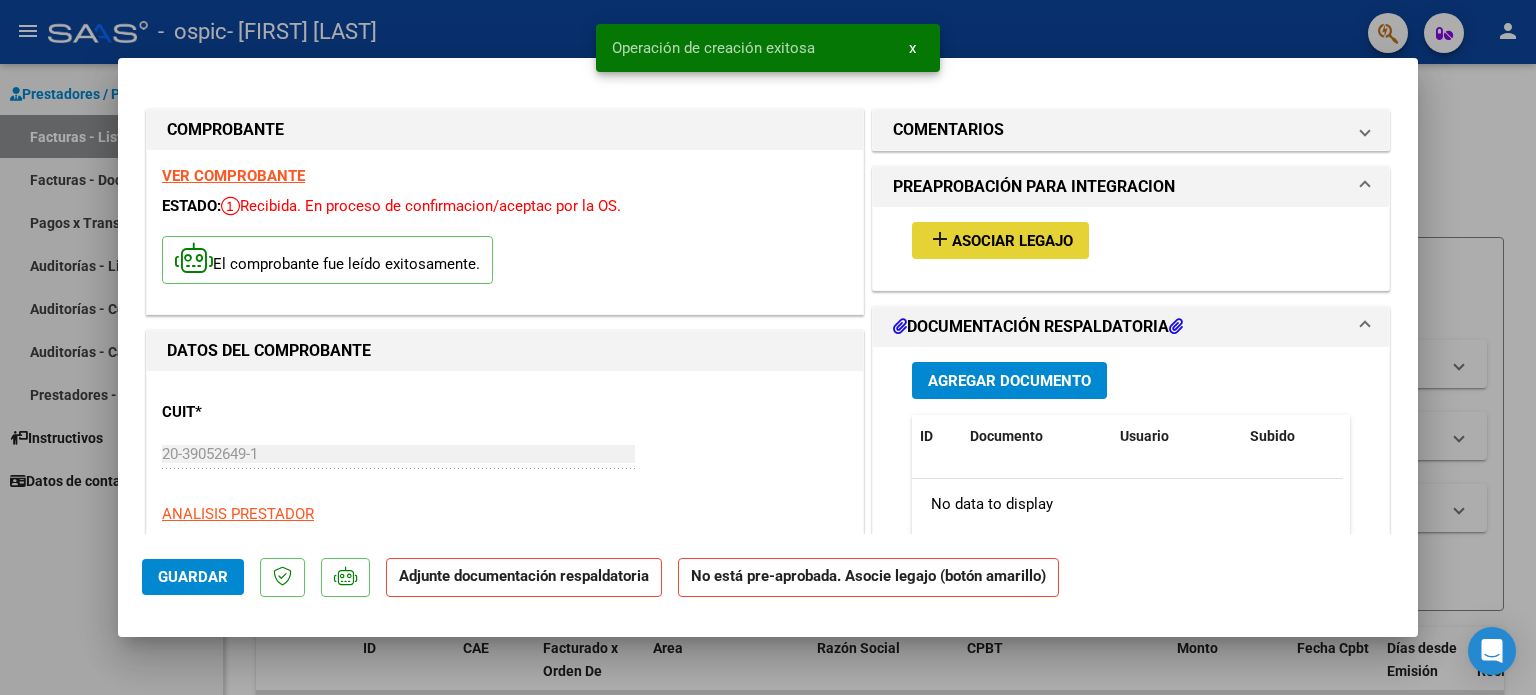 click on "Asociar Legajo" at bounding box center (1012, 241) 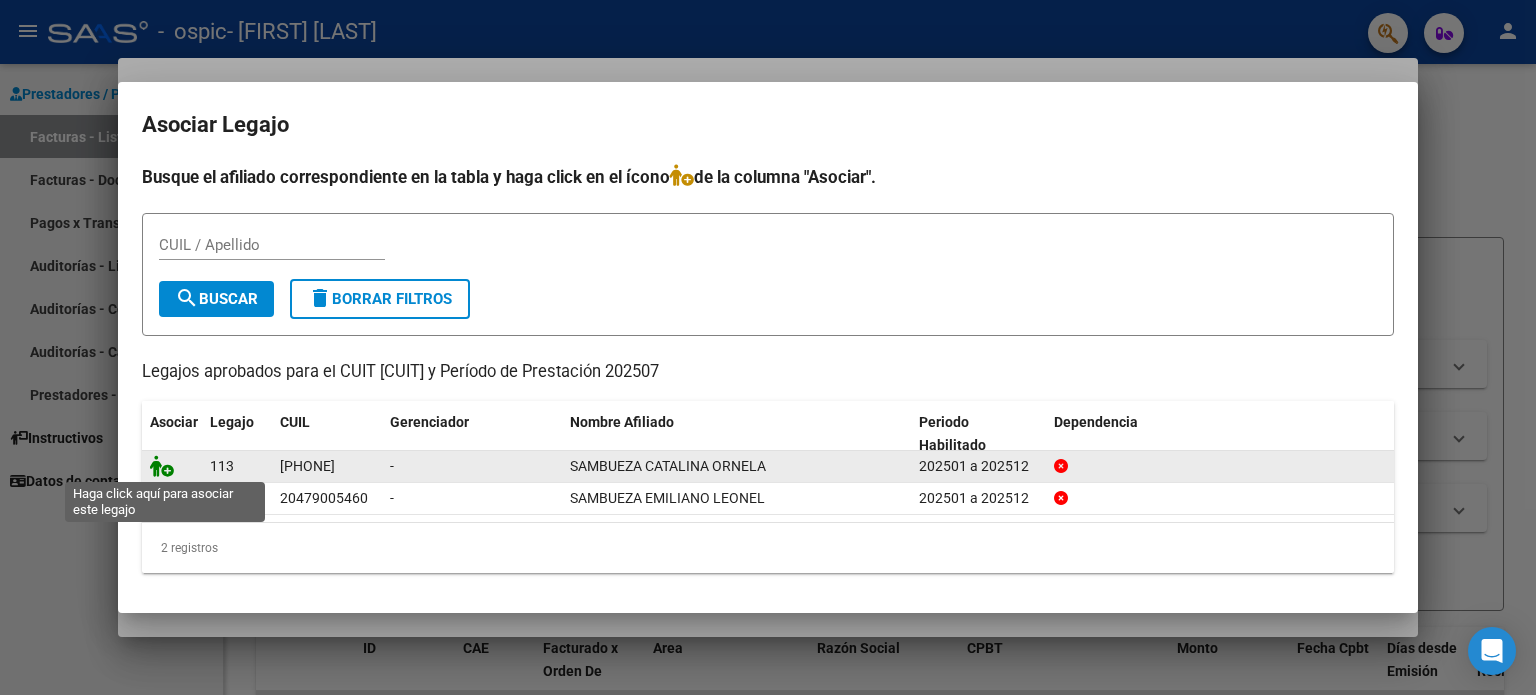 click 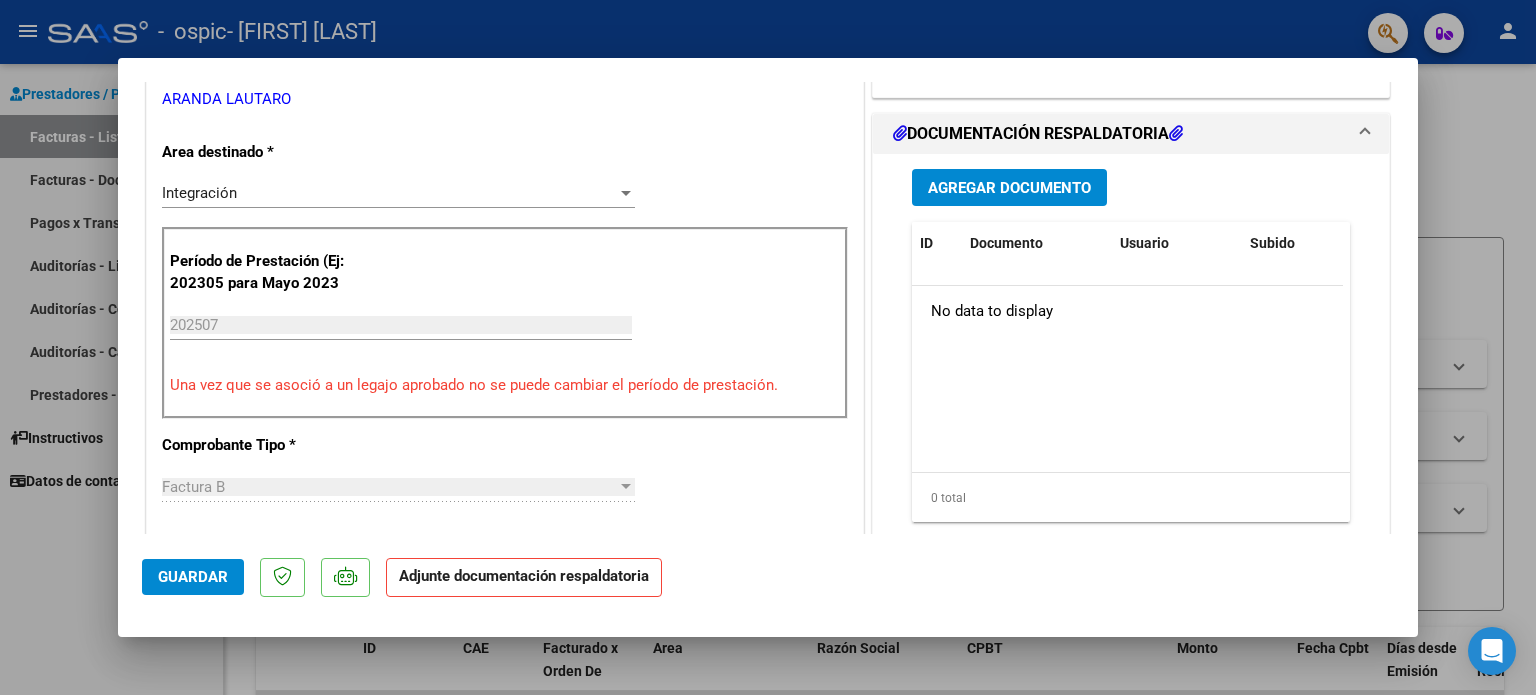 scroll, scrollTop: 476, scrollLeft: 0, axis: vertical 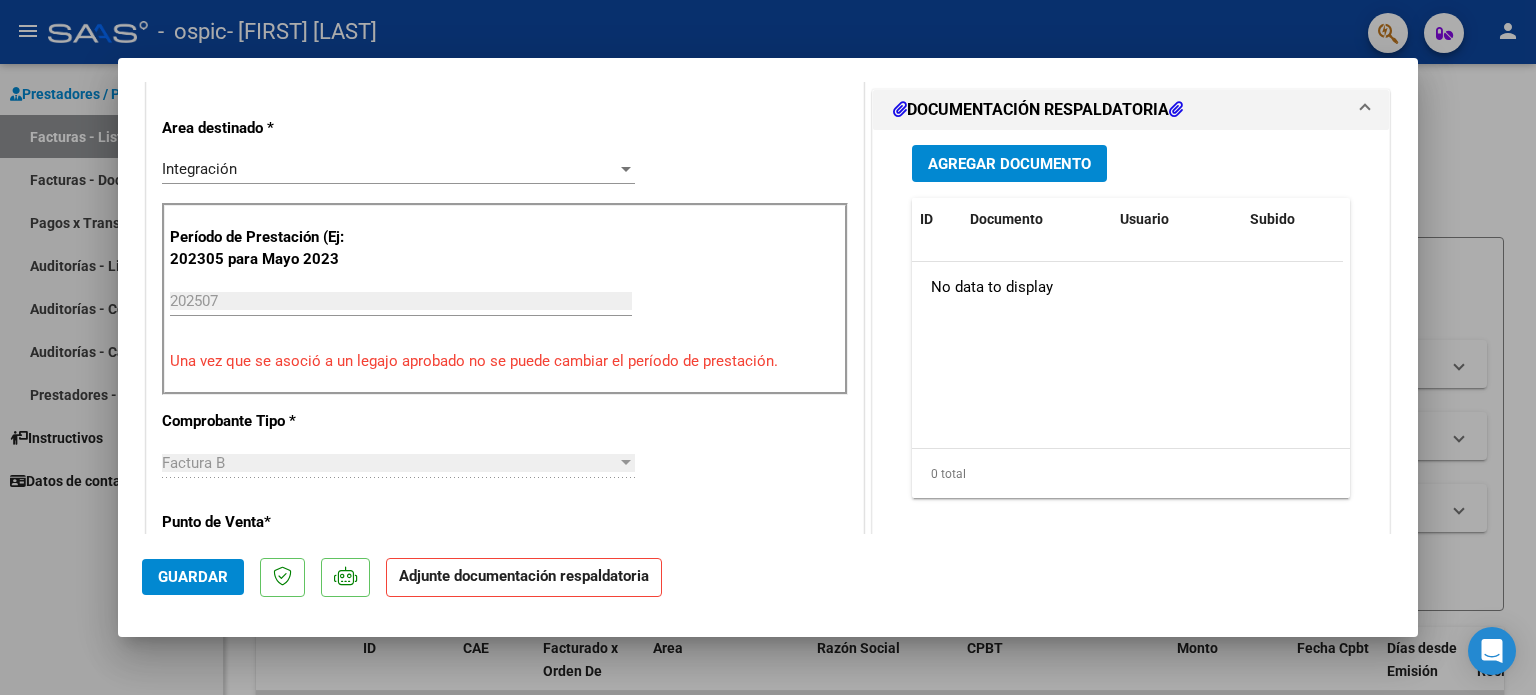 click on "Agregar Documento" at bounding box center (1009, 164) 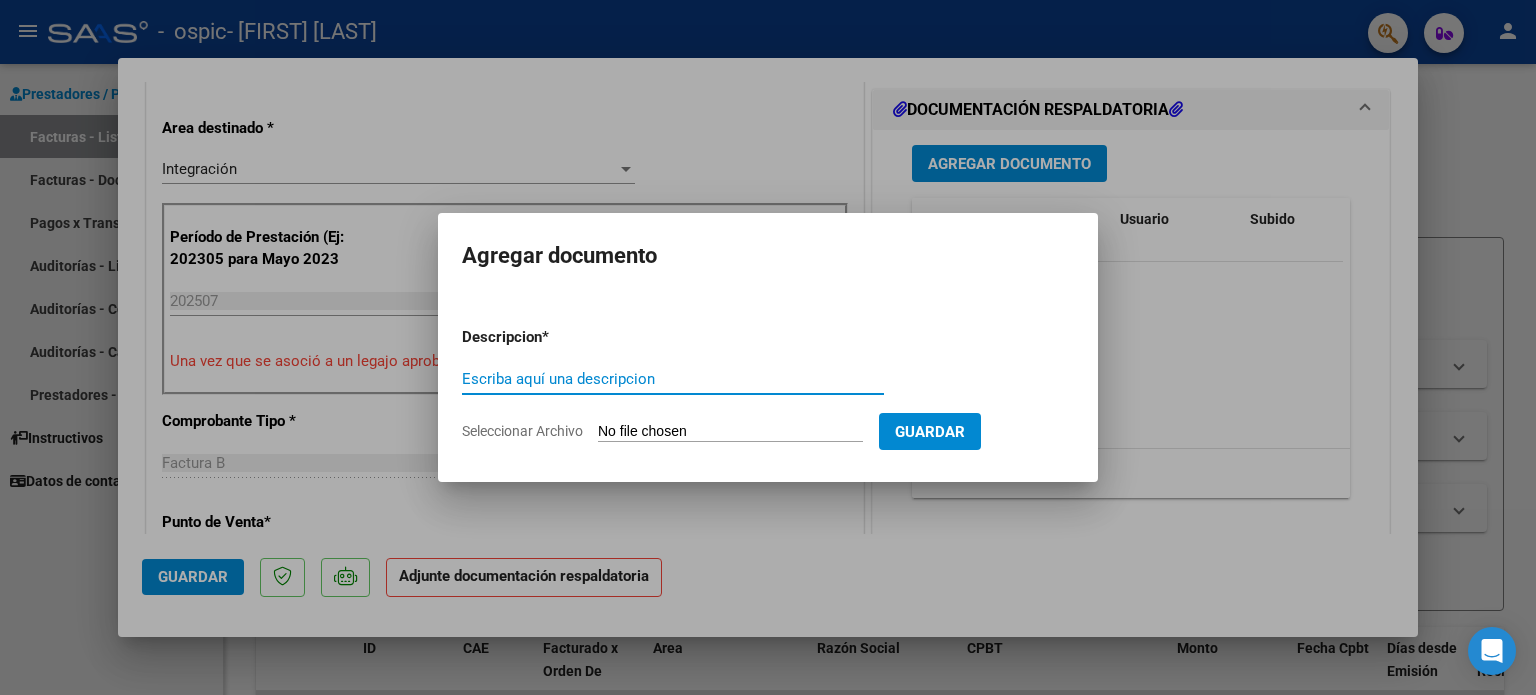 click on "Escriba aquí una descripcion" at bounding box center [673, 379] 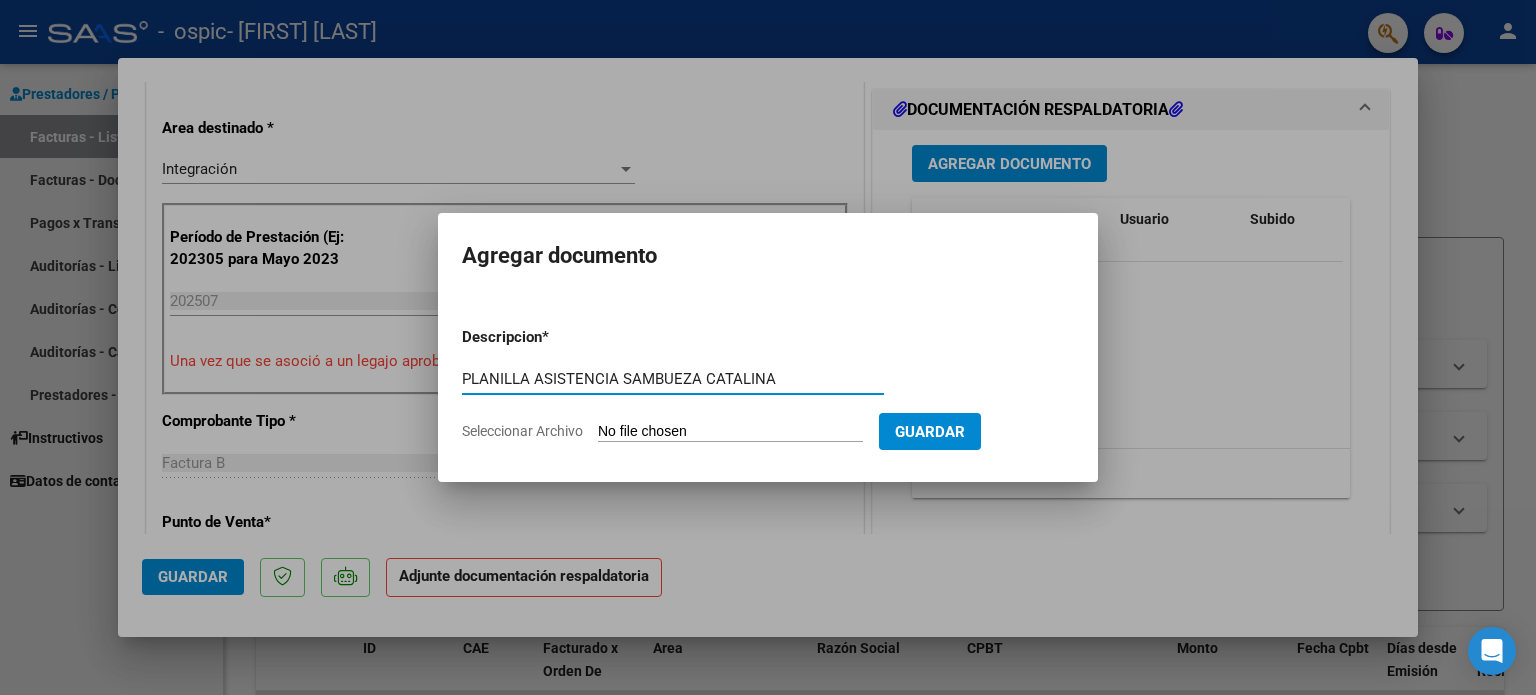 type on "PLANILLA ASISTENCIA SAMBUEZA CATALINA" 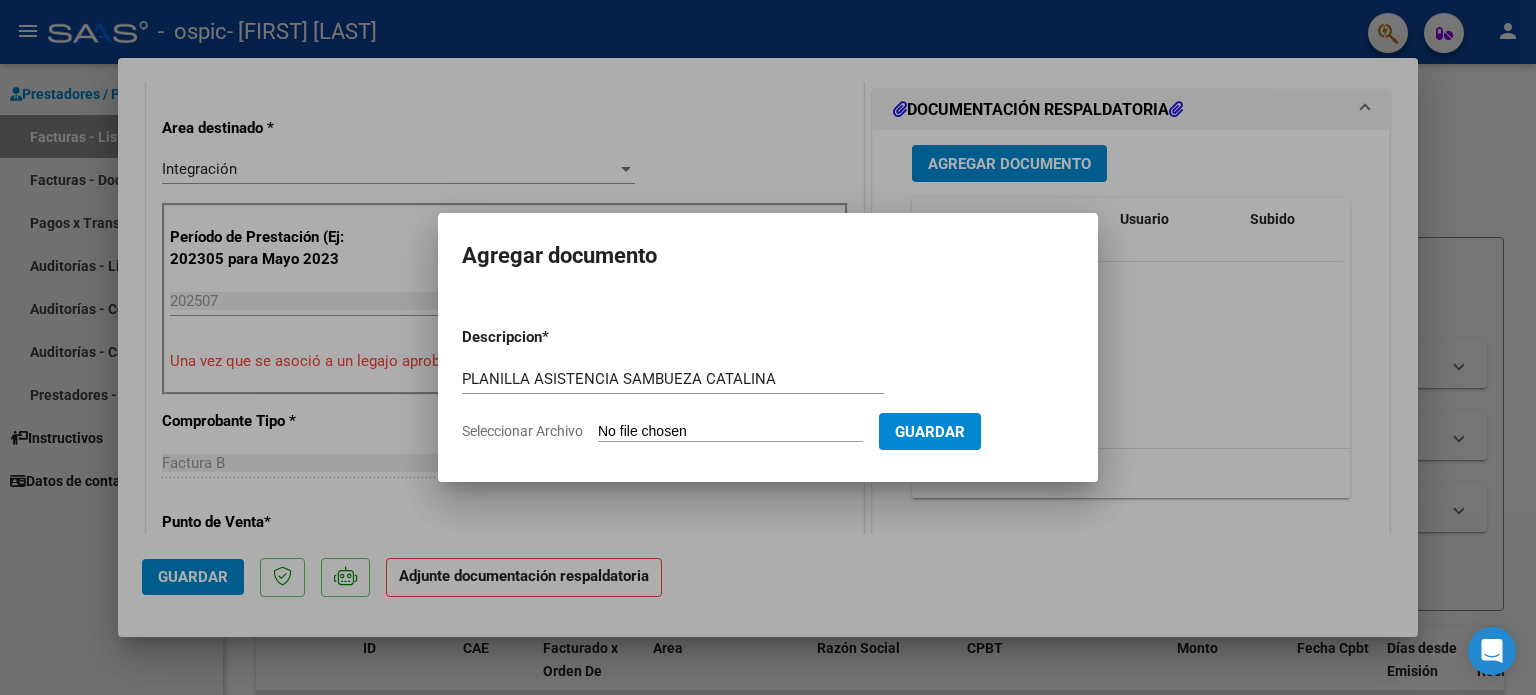 type on "C:\fakepath\Sambueza Catalina Asis 0725.pdf" 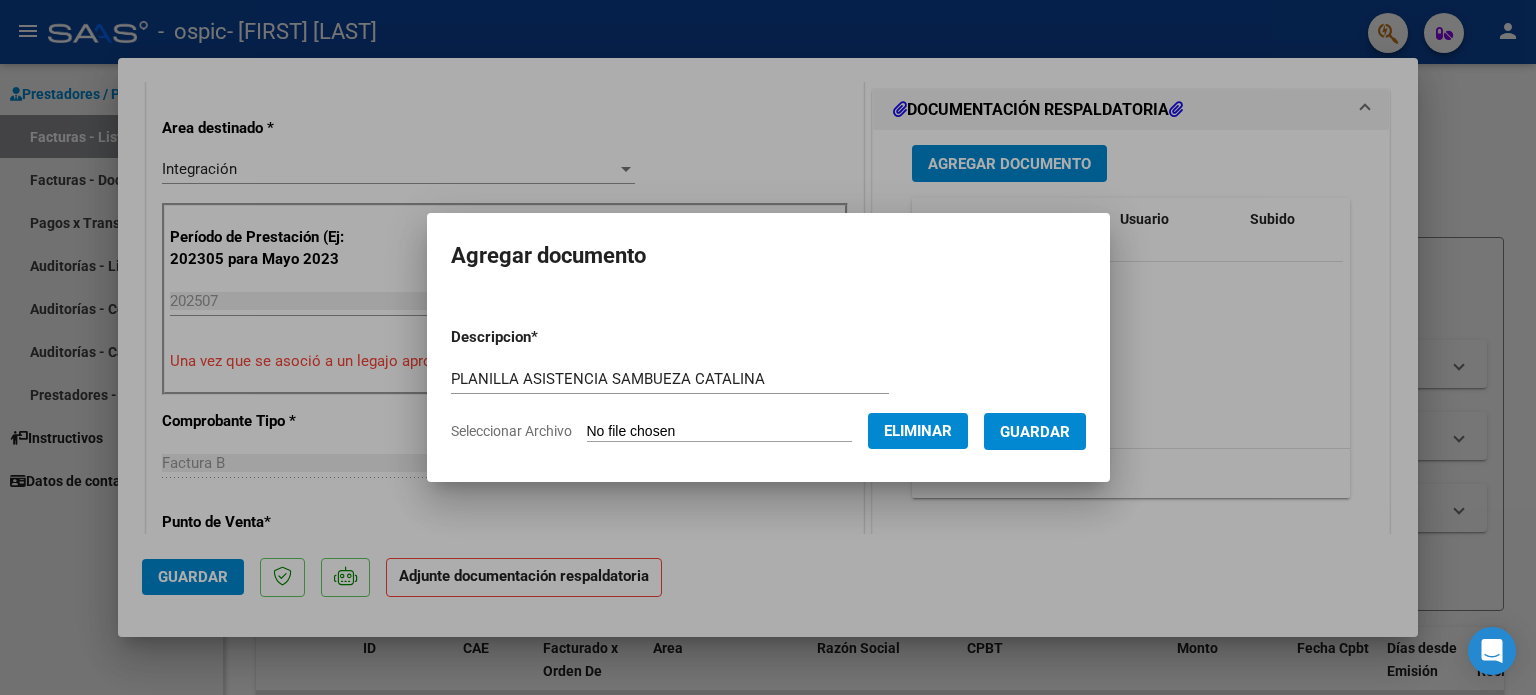 click on "Guardar" at bounding box center (1035, 432) 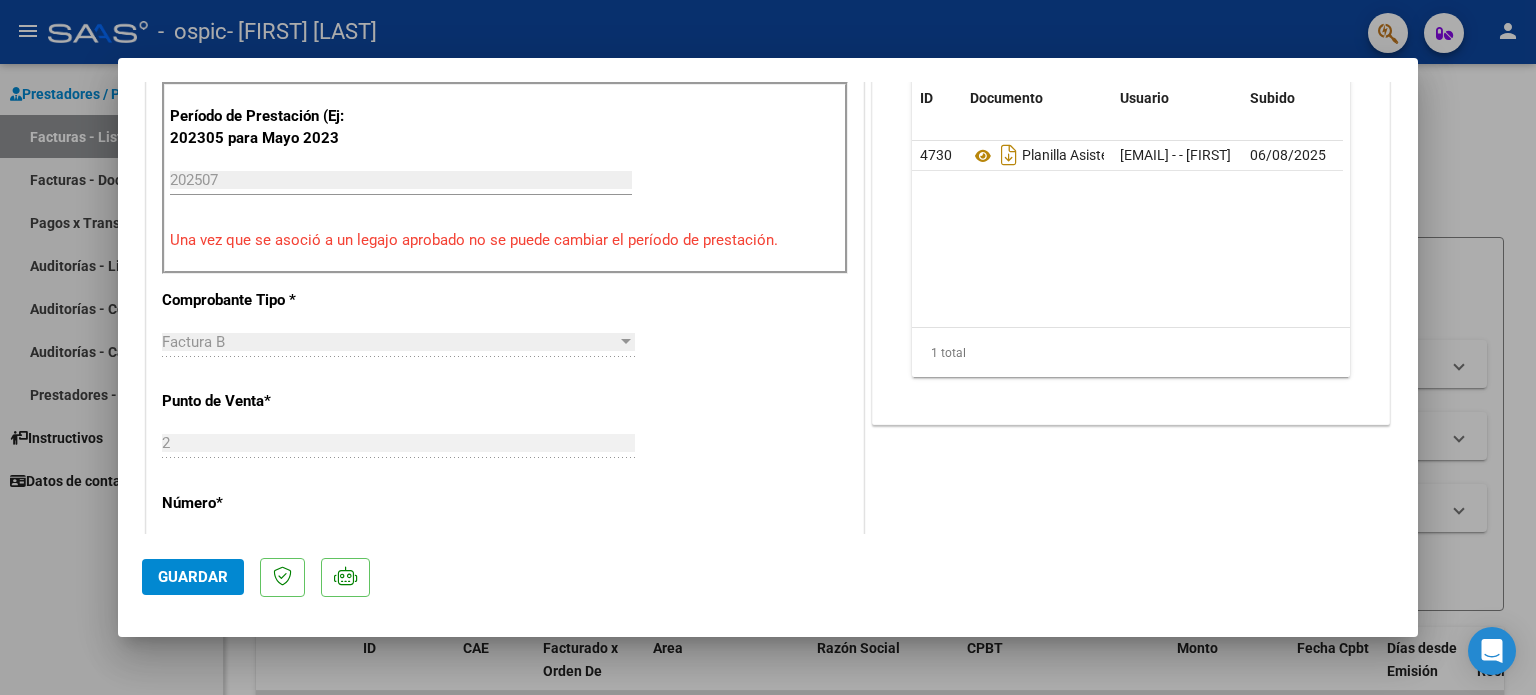 drag, startPoint x: 1417, startPoint y: 289, endPoint x: 1380, endPoint y: 335, distance: 59.03389 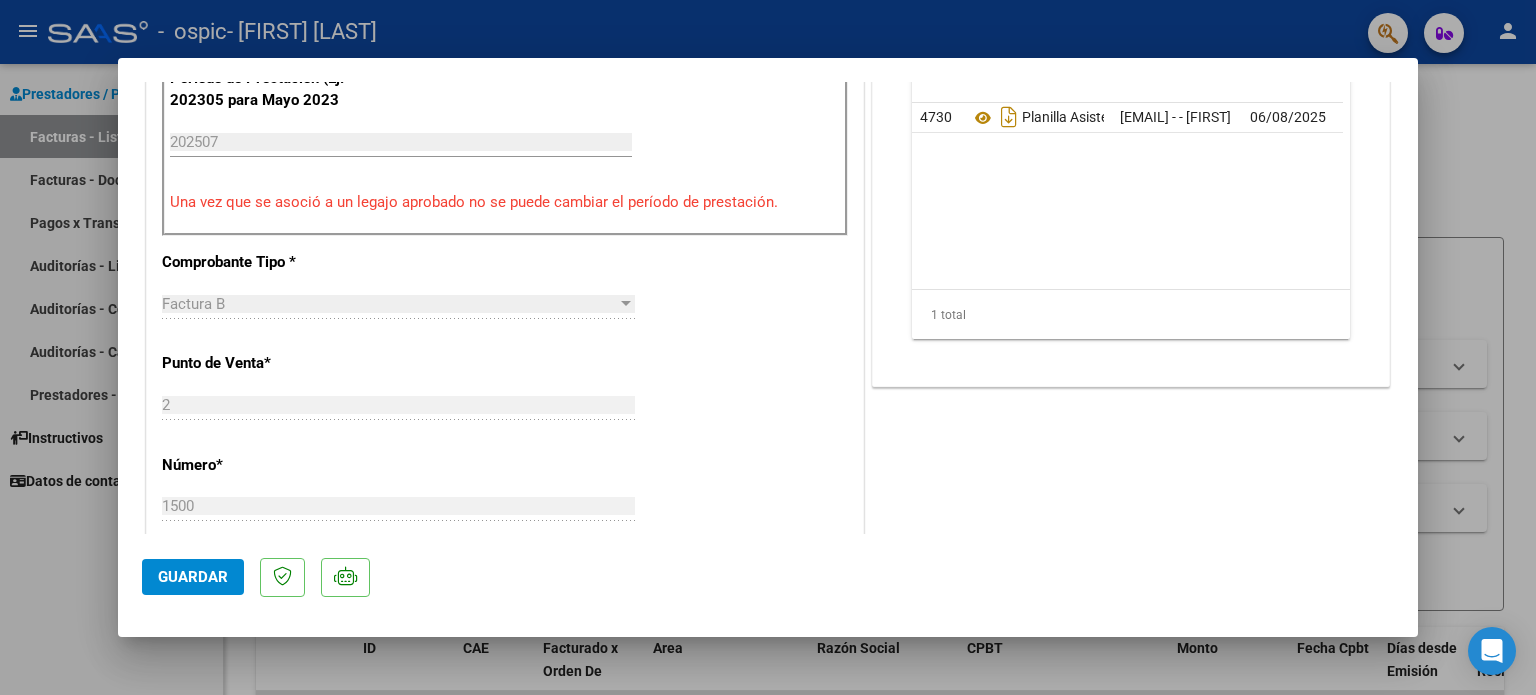 click on "Guardar" 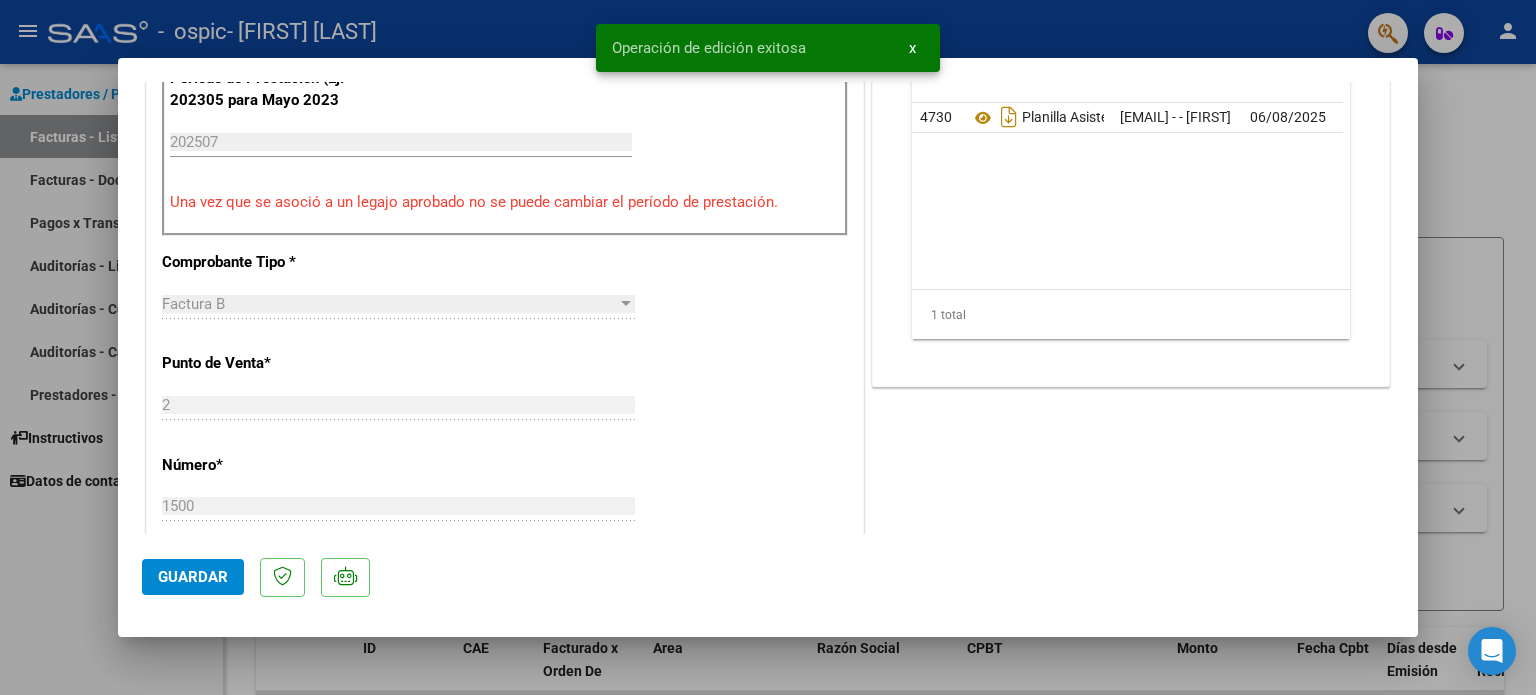 click at bounding box center (768, 347) 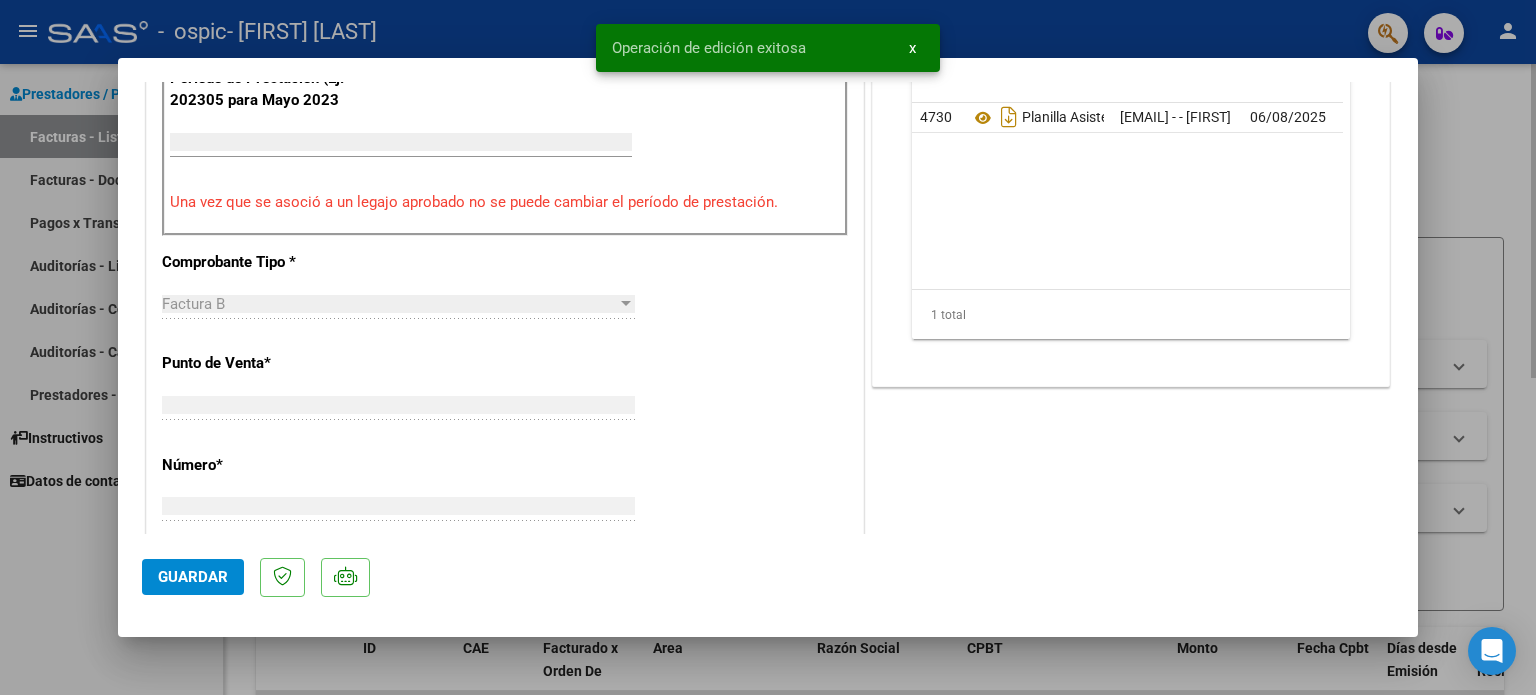 scroll, scrollTop: 0, scrollLeft: 0, axis: both 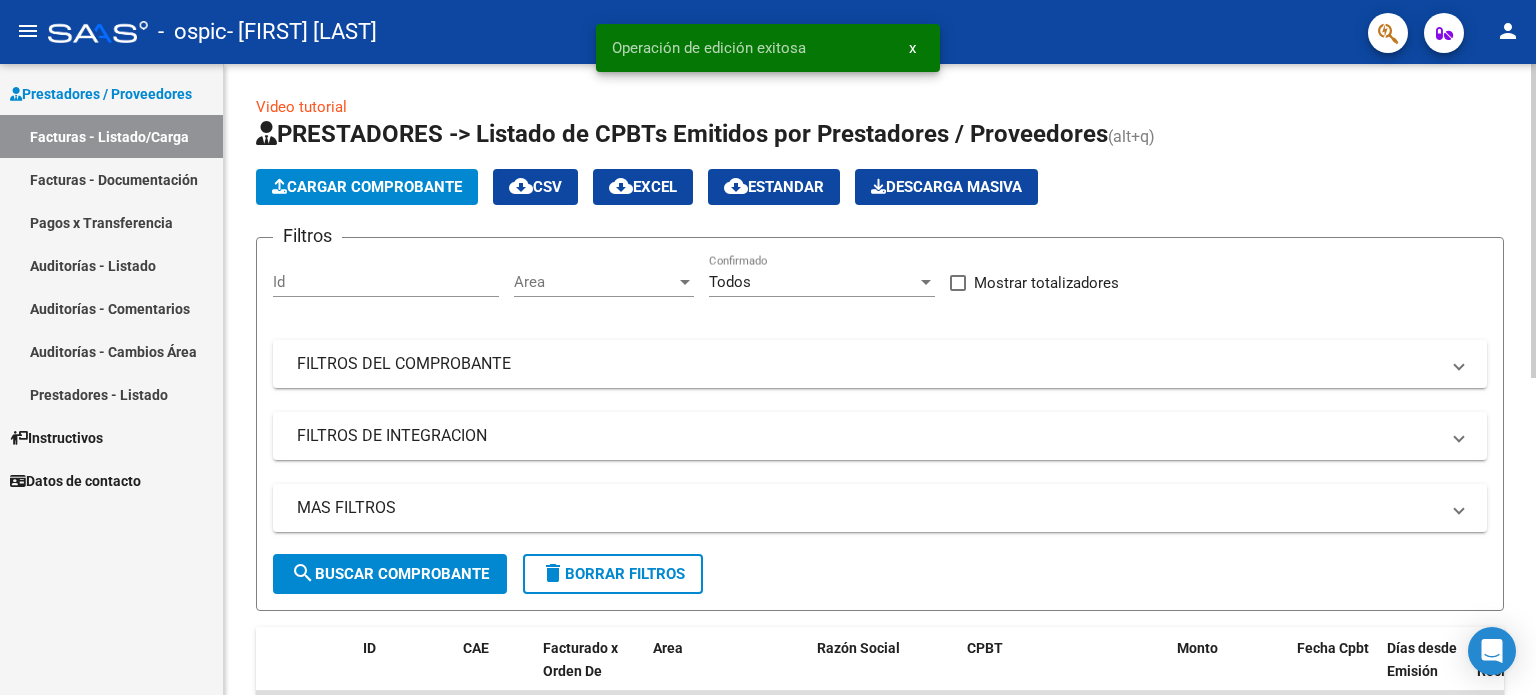 click on "Cargar Comprobante" 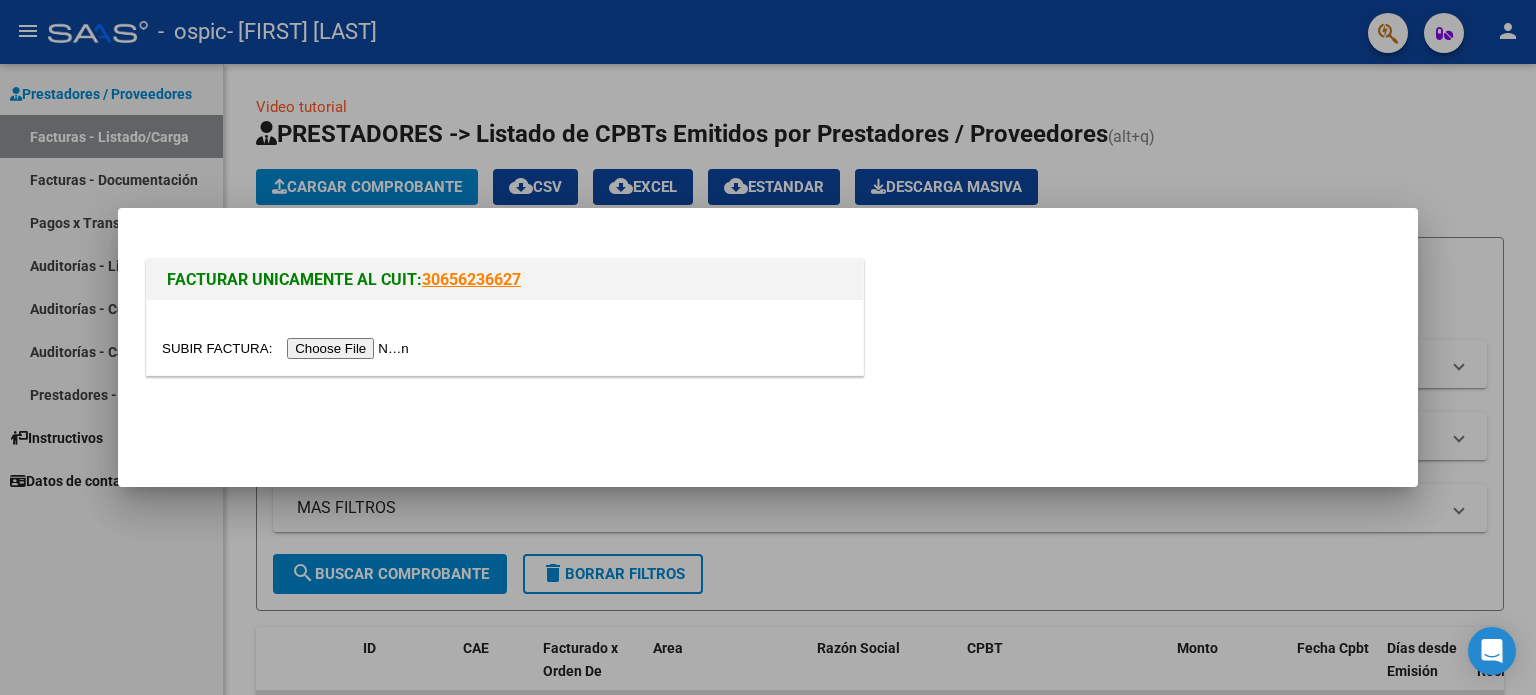 click at bounding box center [288, 348] 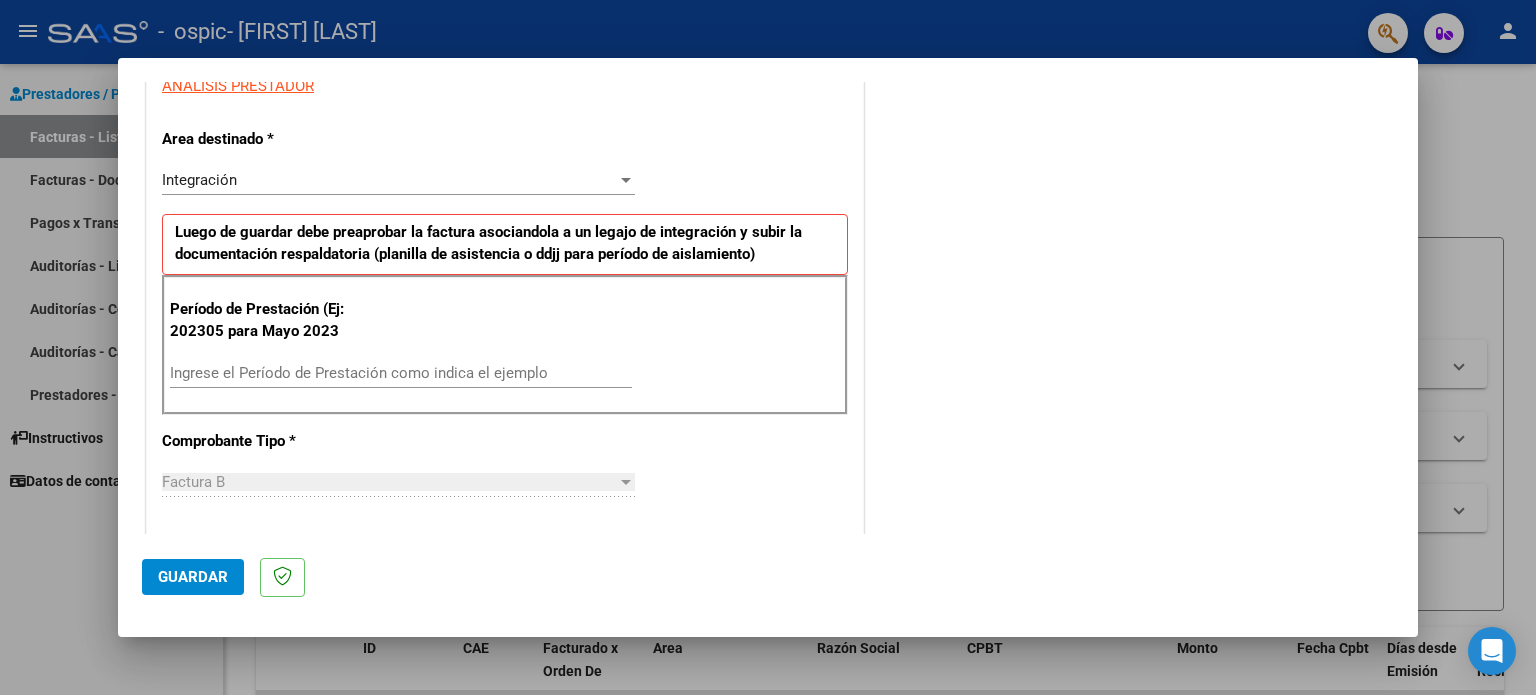 scroll, scrollTop: 400, scrollLeft: 0, axis: vertical 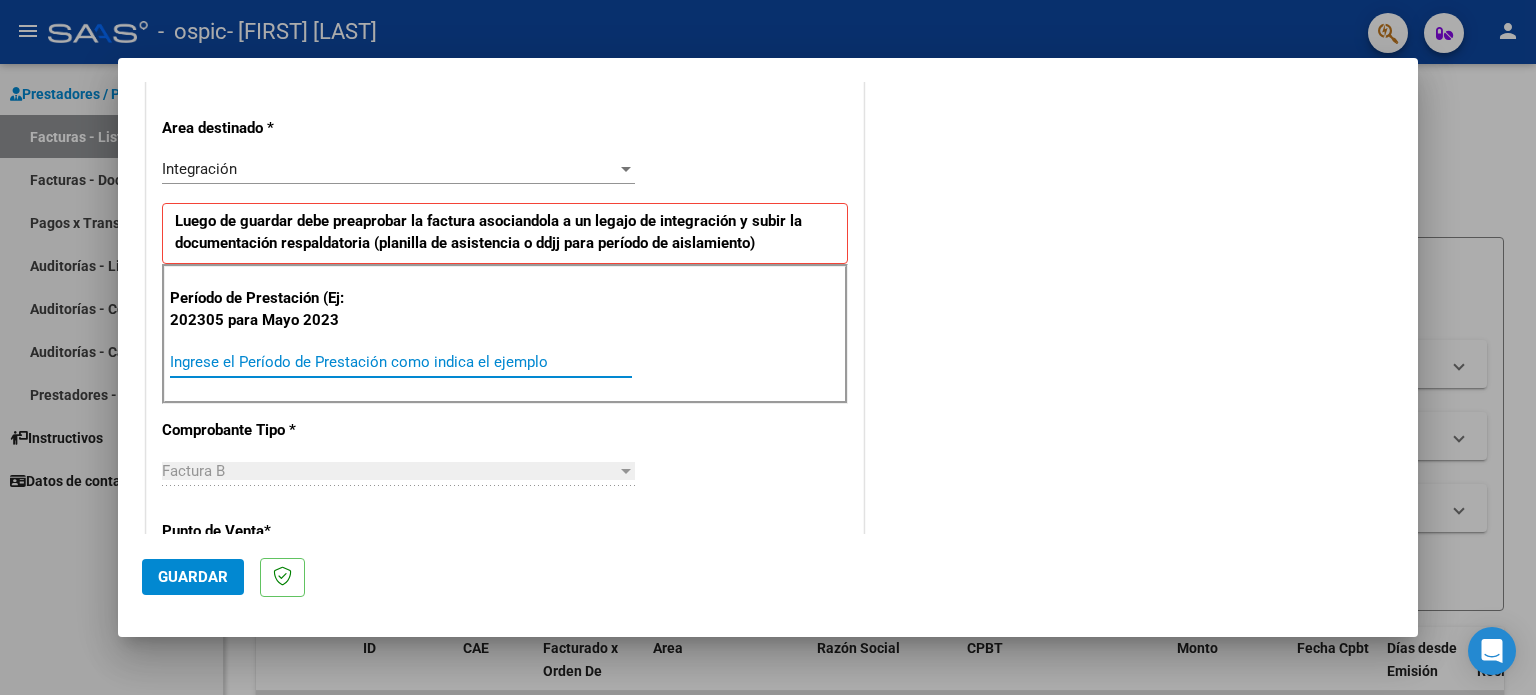 click on "Ingrese el Período de Prestación como indica el ejemplo" at bounding box center [401, 362] 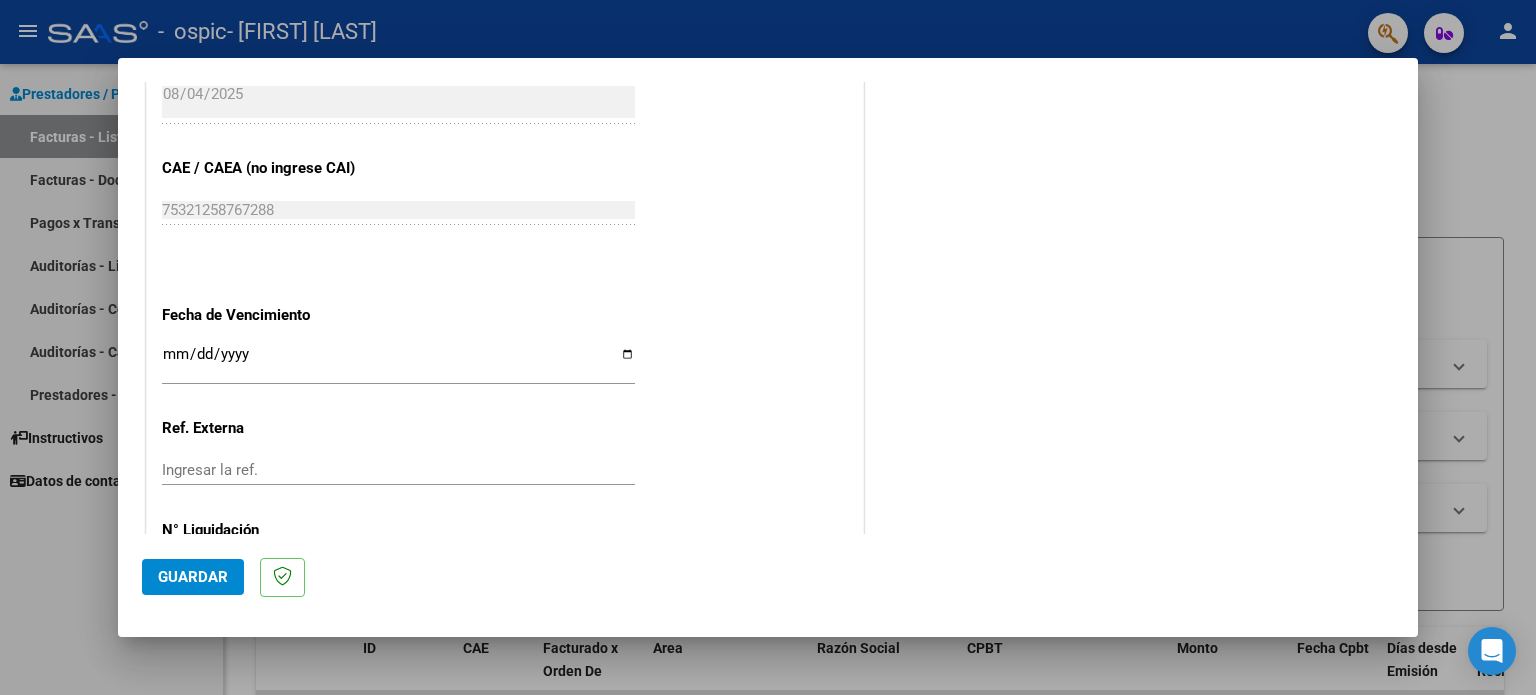 scroll, scrollTop: 1200, scrollLeft: 0, axis: vertical 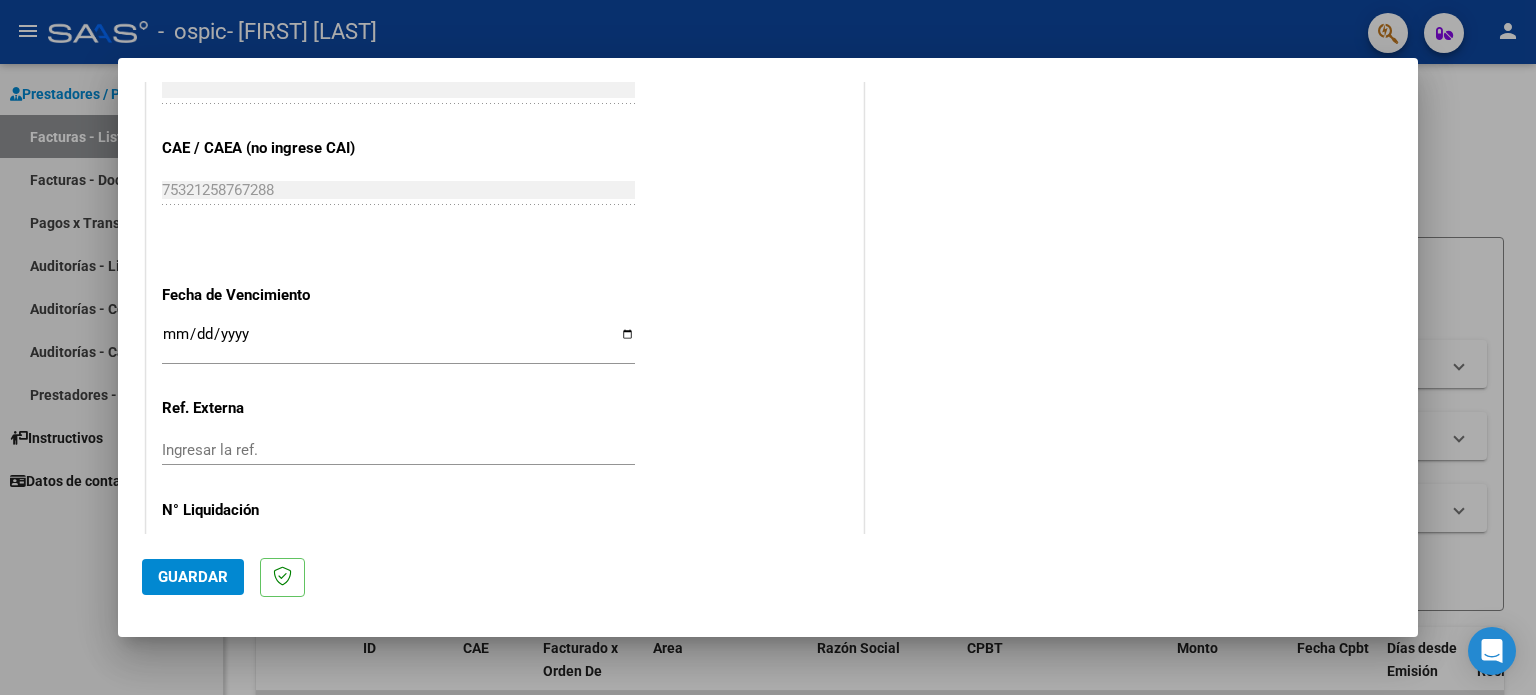 type on "202507" 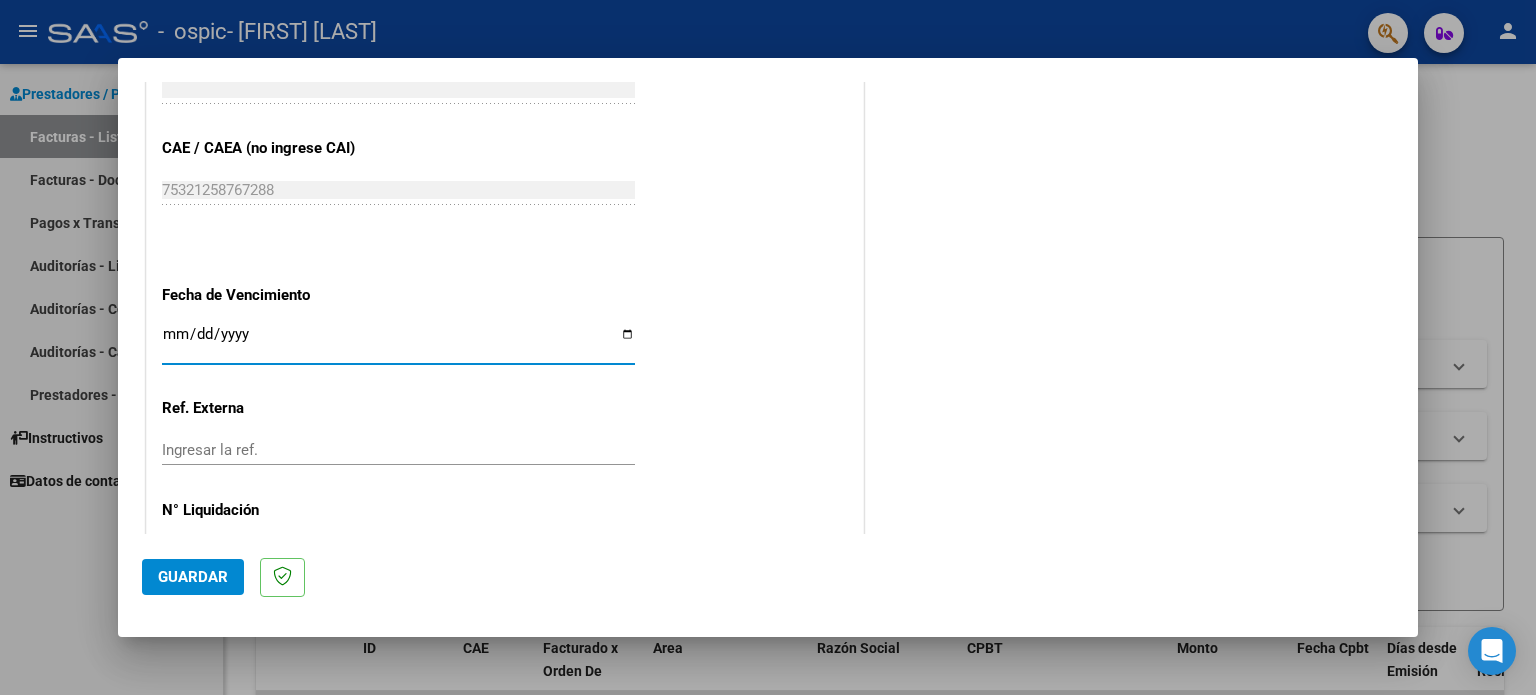 click on "Ingresar la fecha" at bounding box center (398, 342) 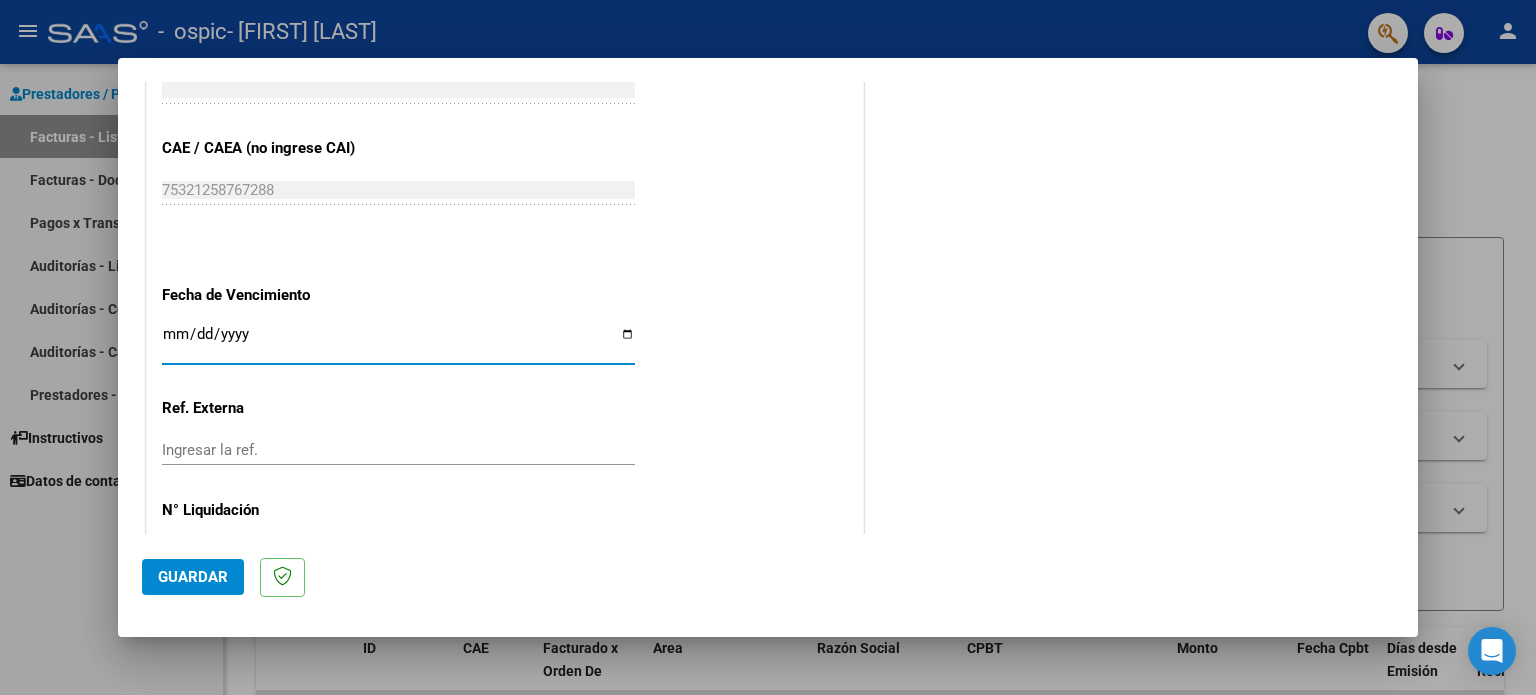 type on "2025-08-14" 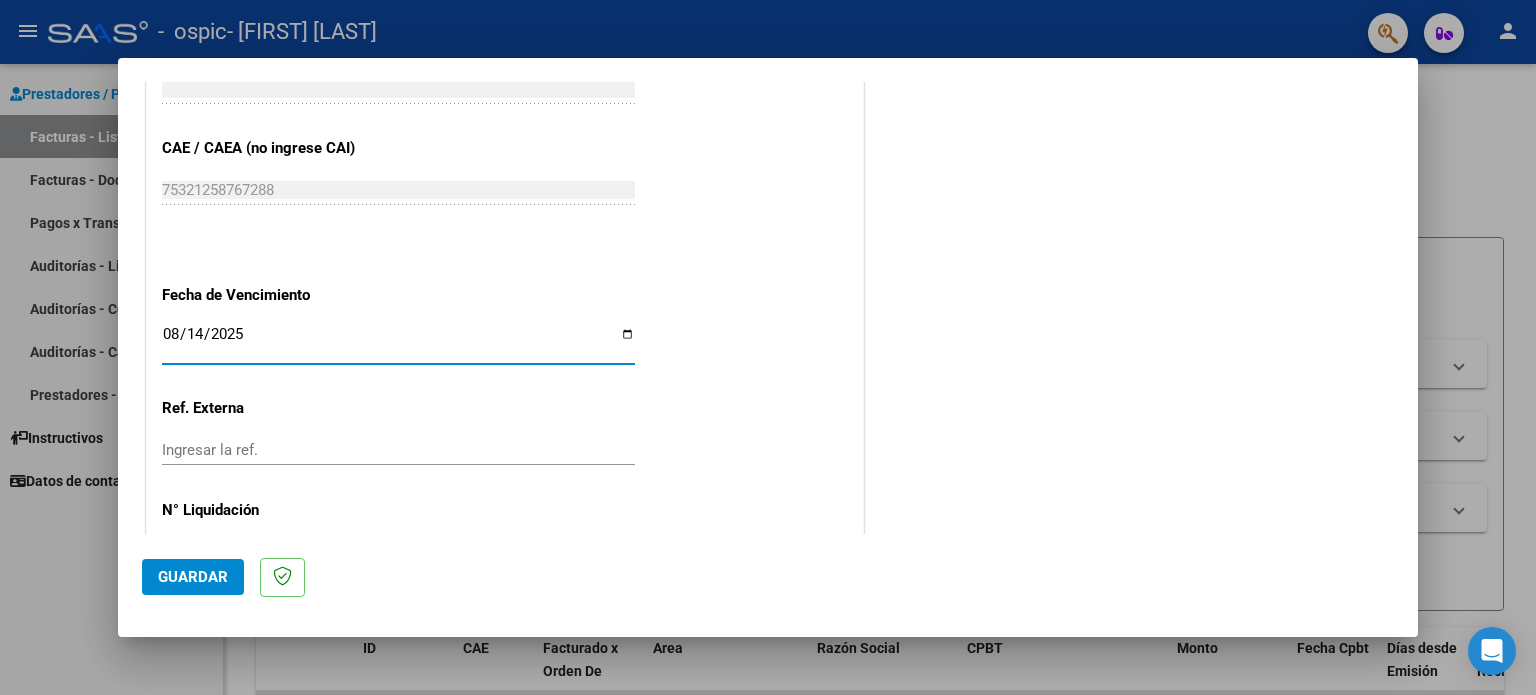 click on "Guardar" 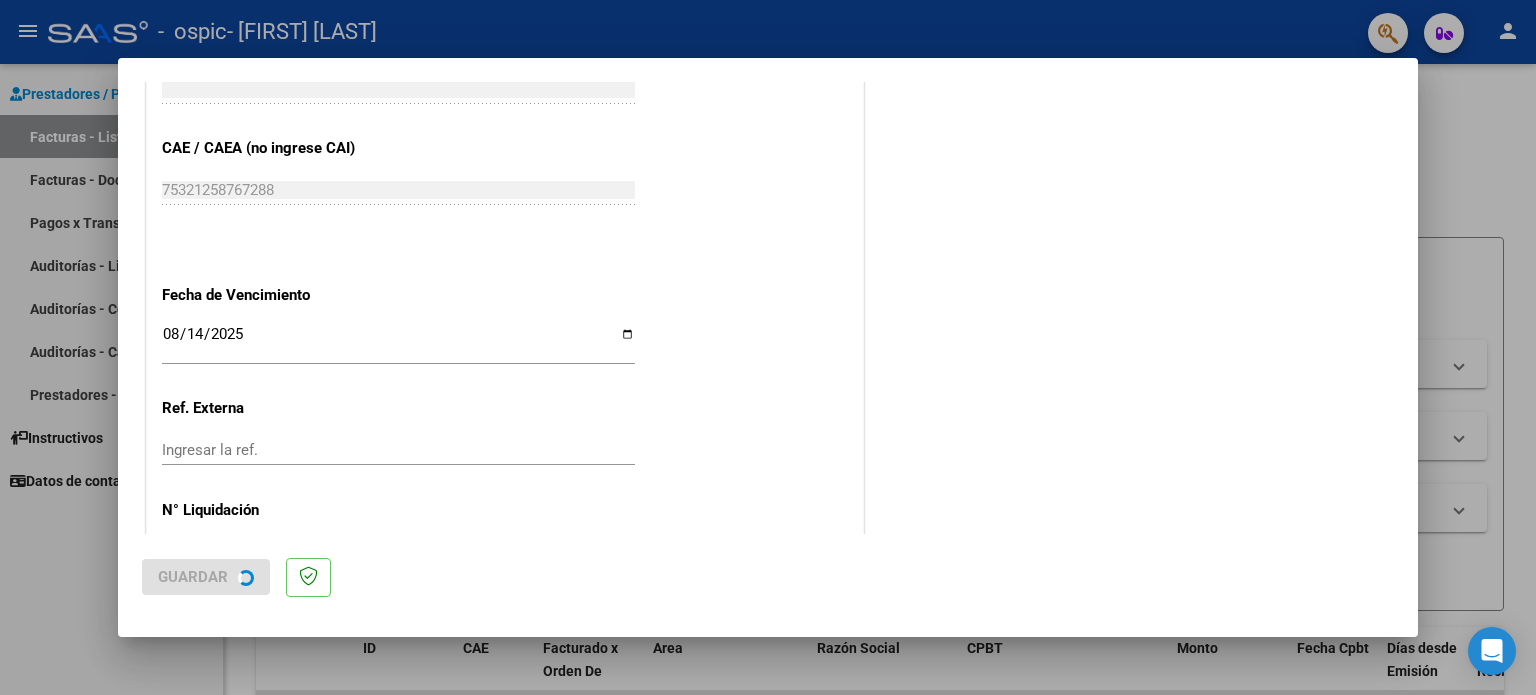scroll, scrollTop: 0, scrollLeft: 0, axis: both 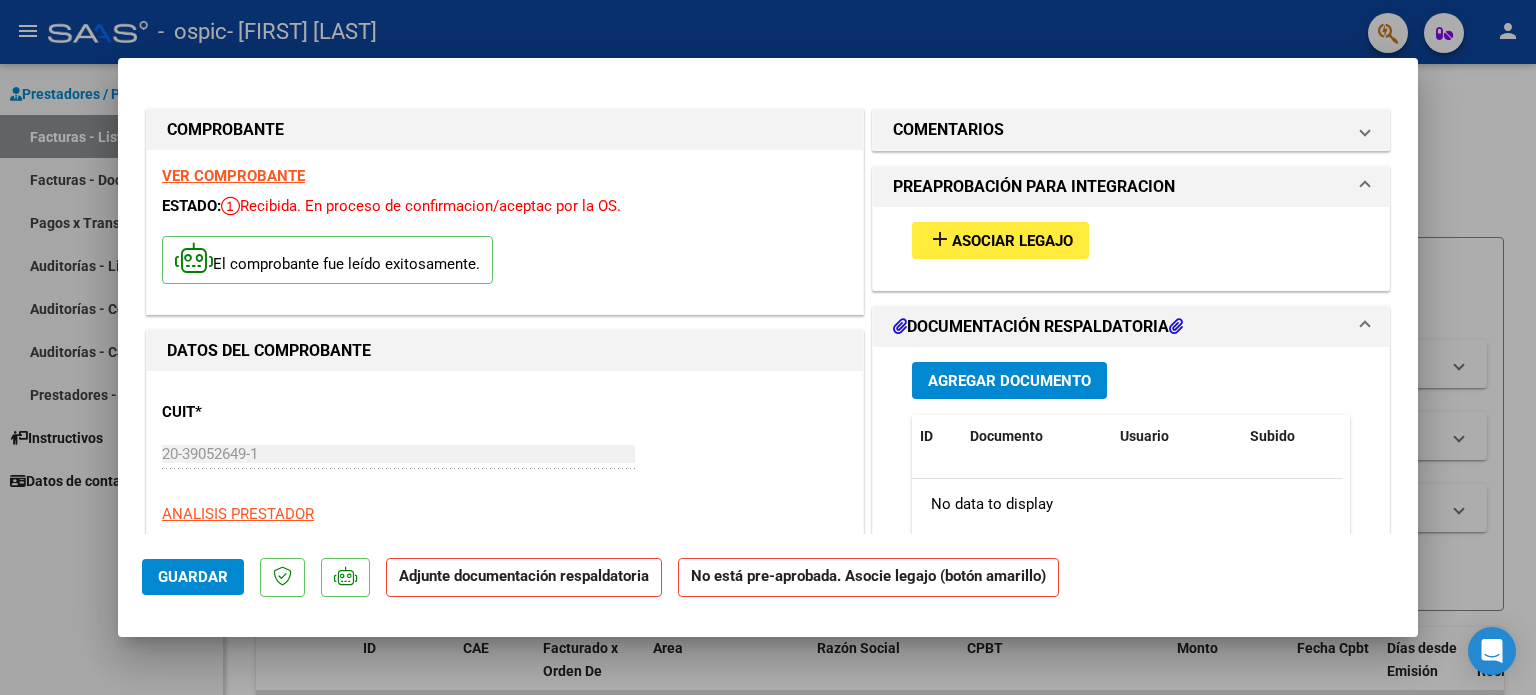 click on "add Asociar Legajo" at bounding box center [1000, 240] 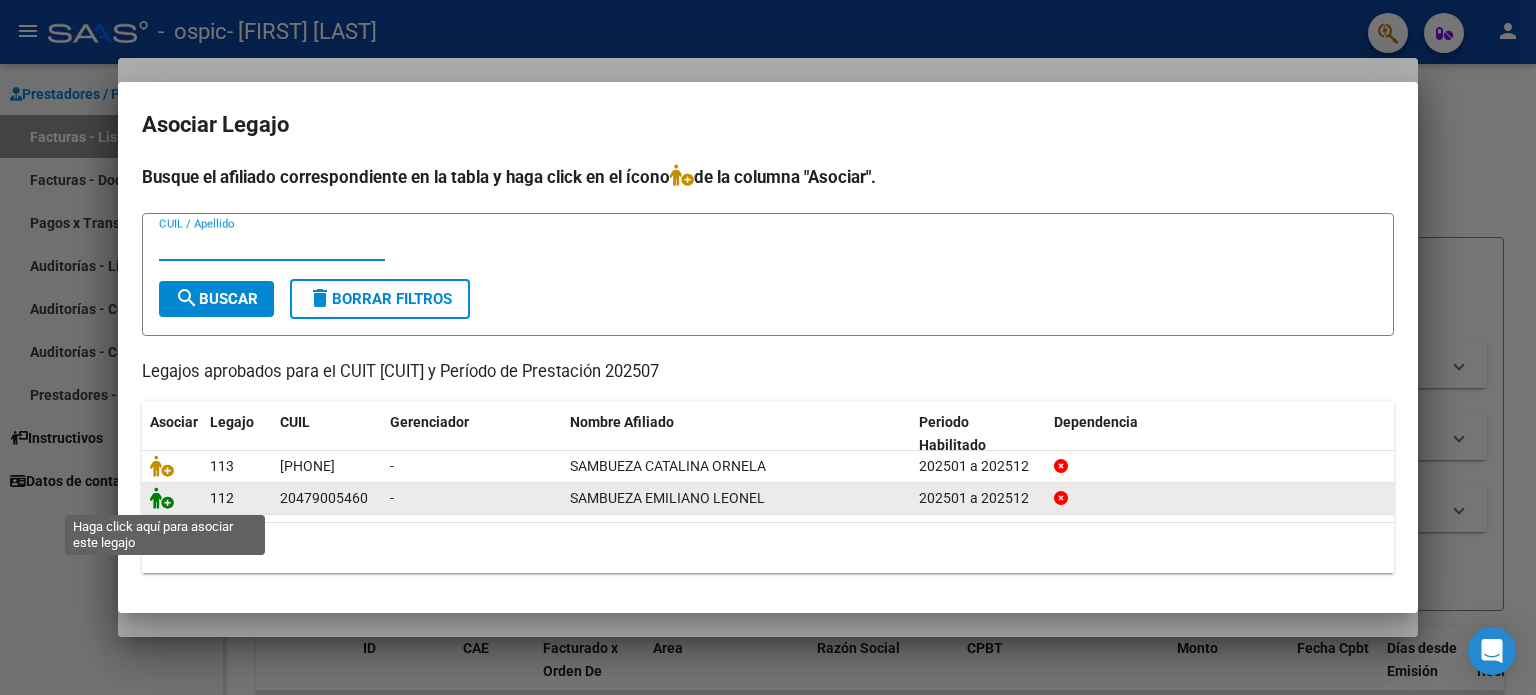 click 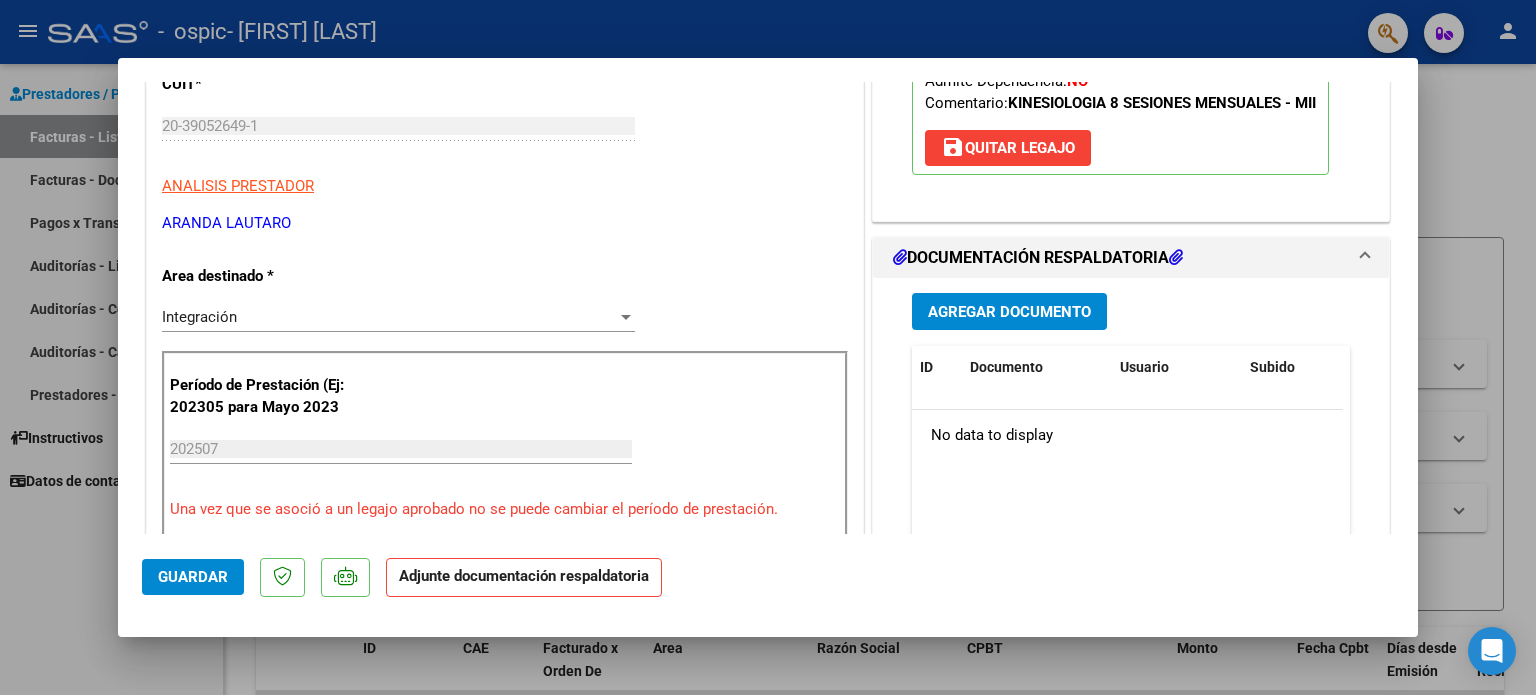 scroll, scrollTop: 331, scrollLeft: 0, axis: vertical 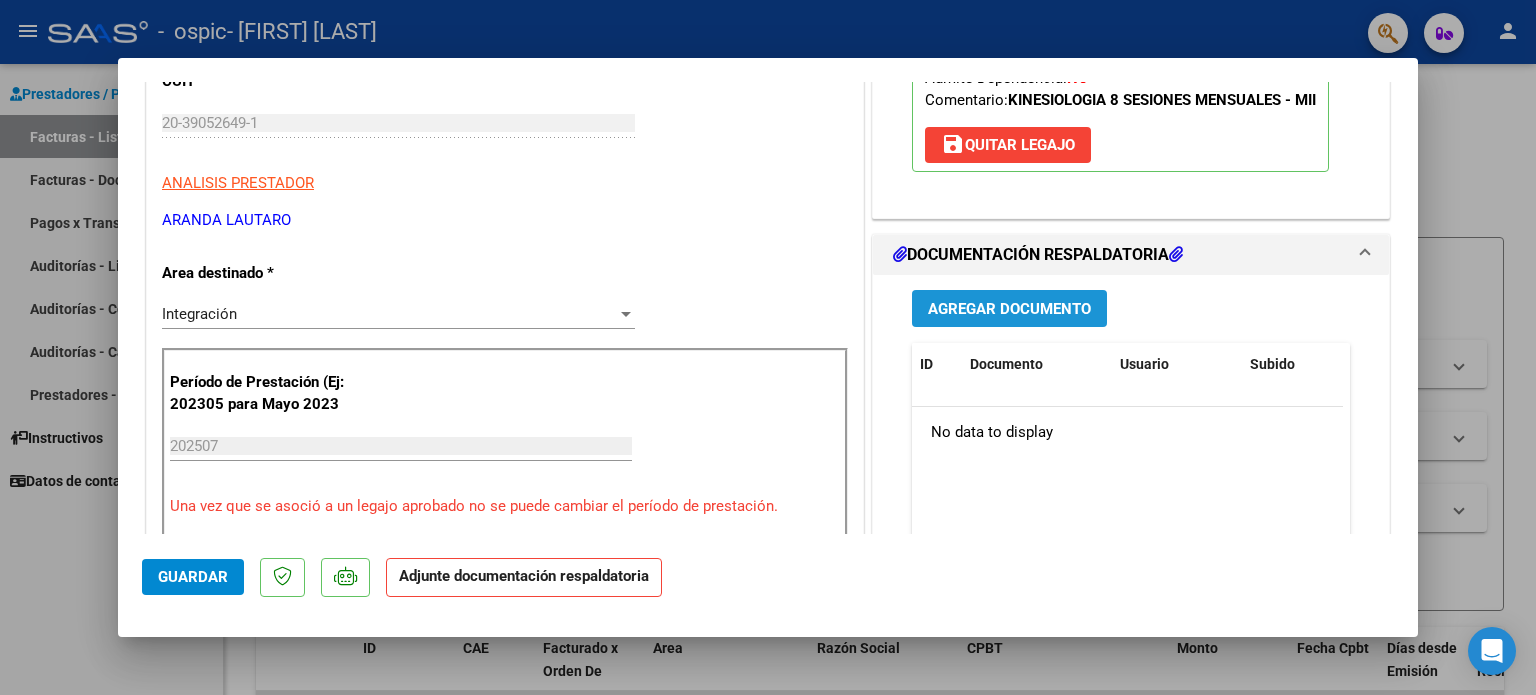 click on "Agregar Documento" at bounding box center (1009, 309) 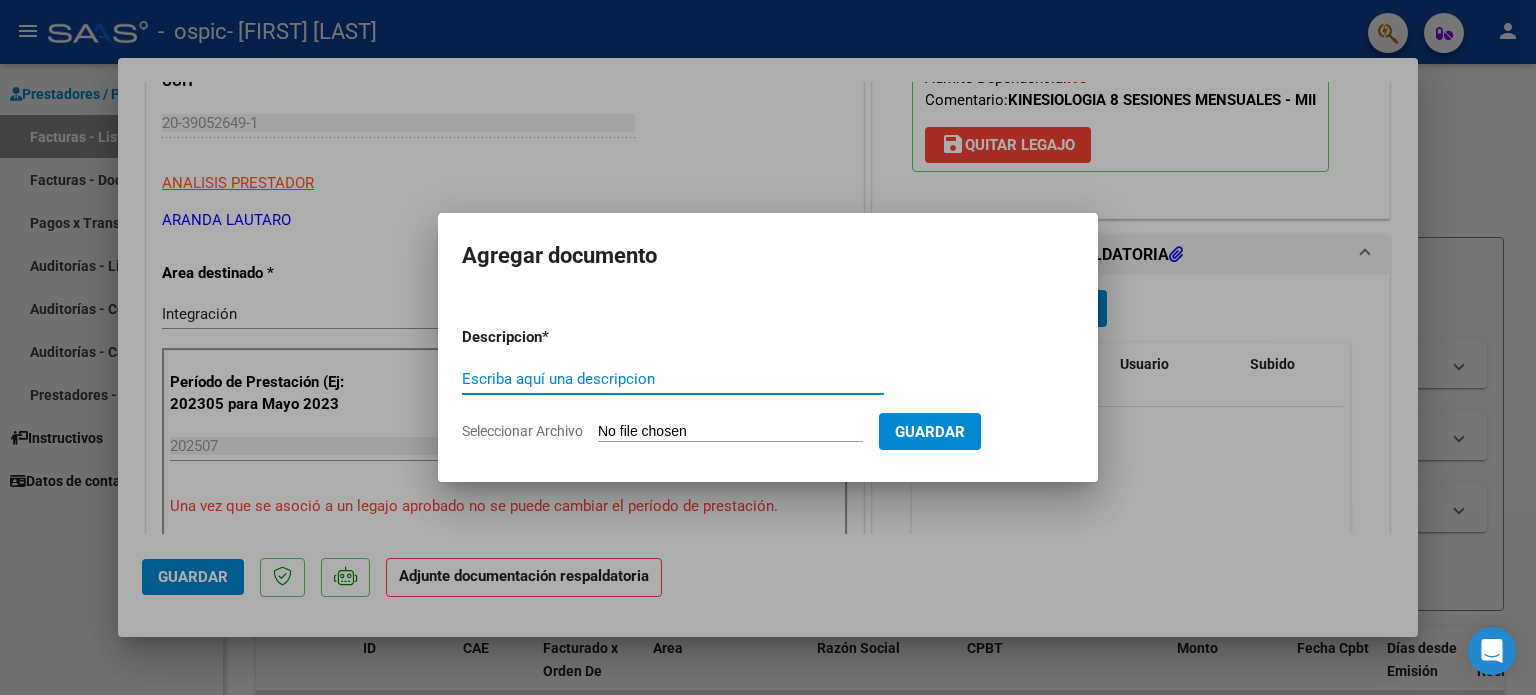 click on "Escriba aquí una descripcion" at bounding box center [673, 379] 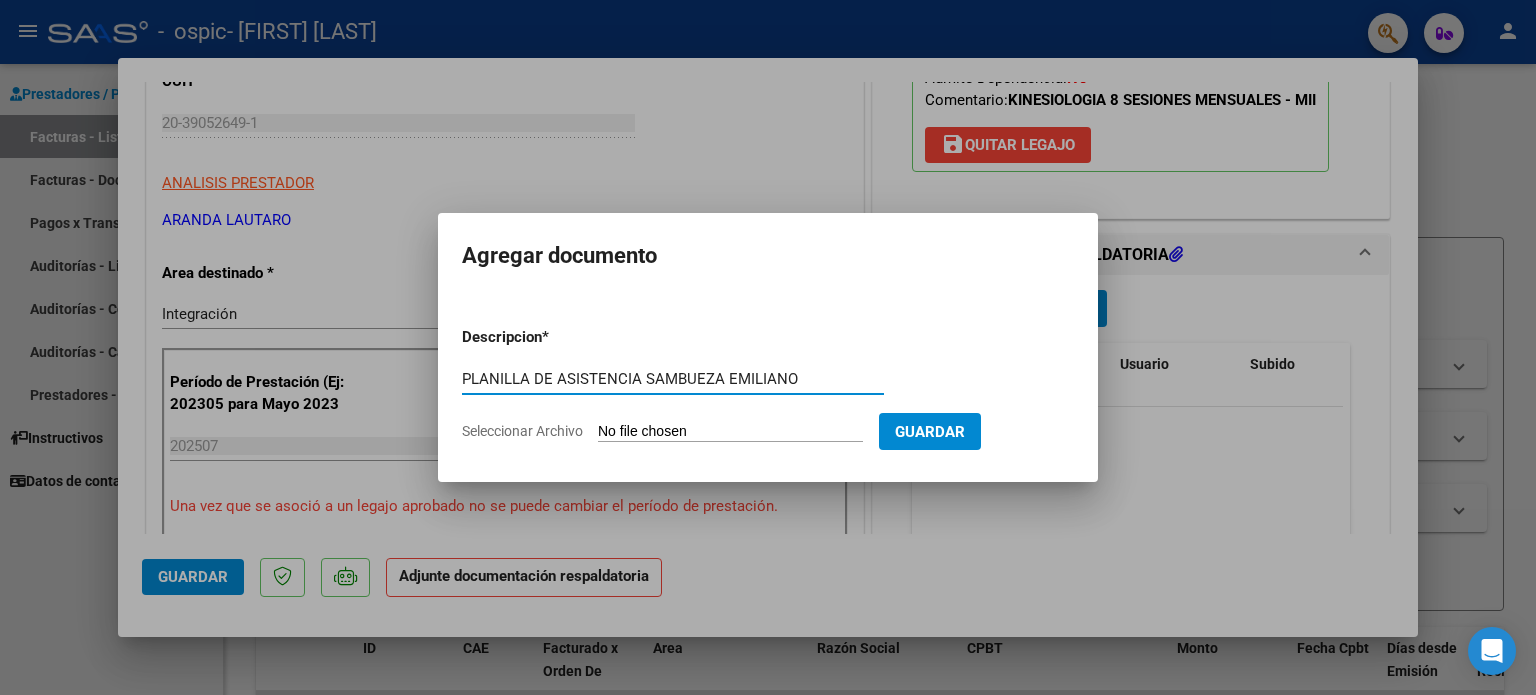 type on "PLANILLA DE ASISTENCIA SAMBUEZA EMILIANO" 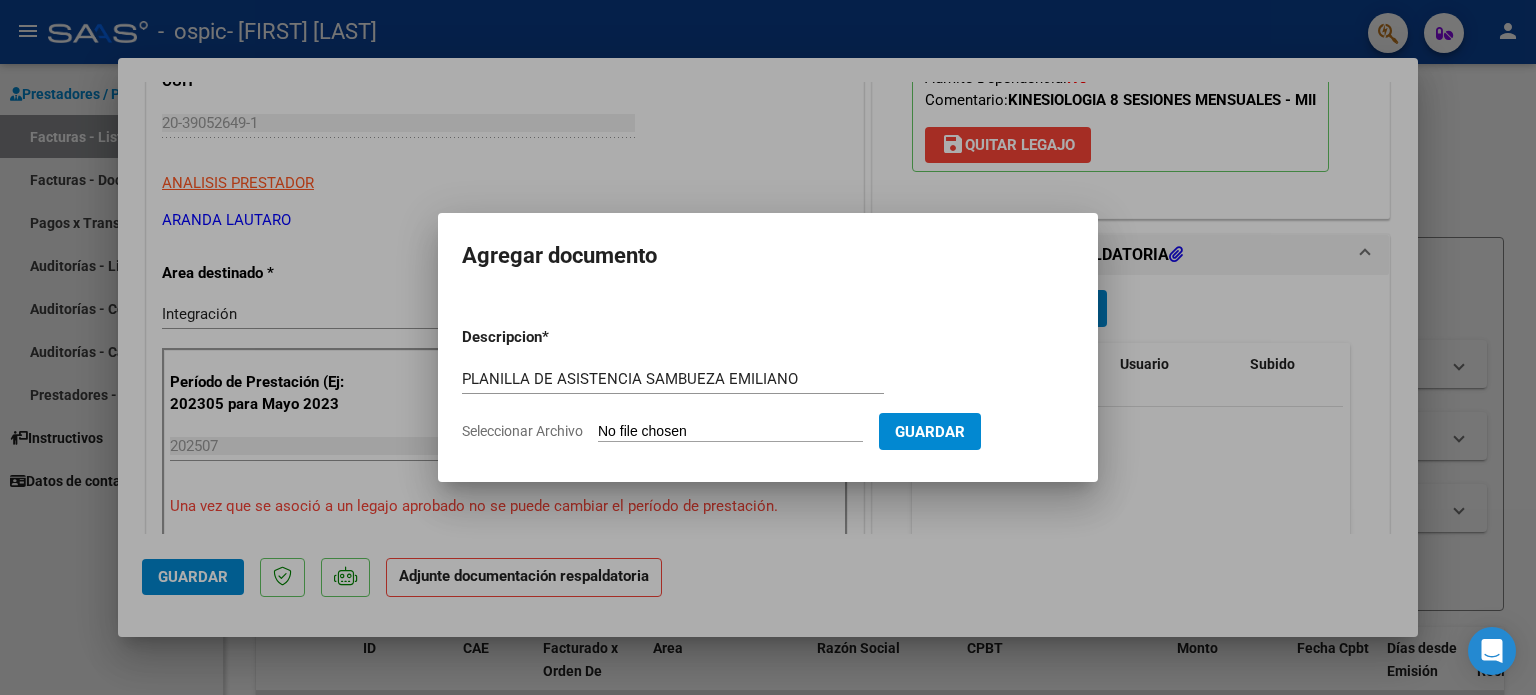 click on "Seleccionar Archivo" at bounding box center [730, 432] 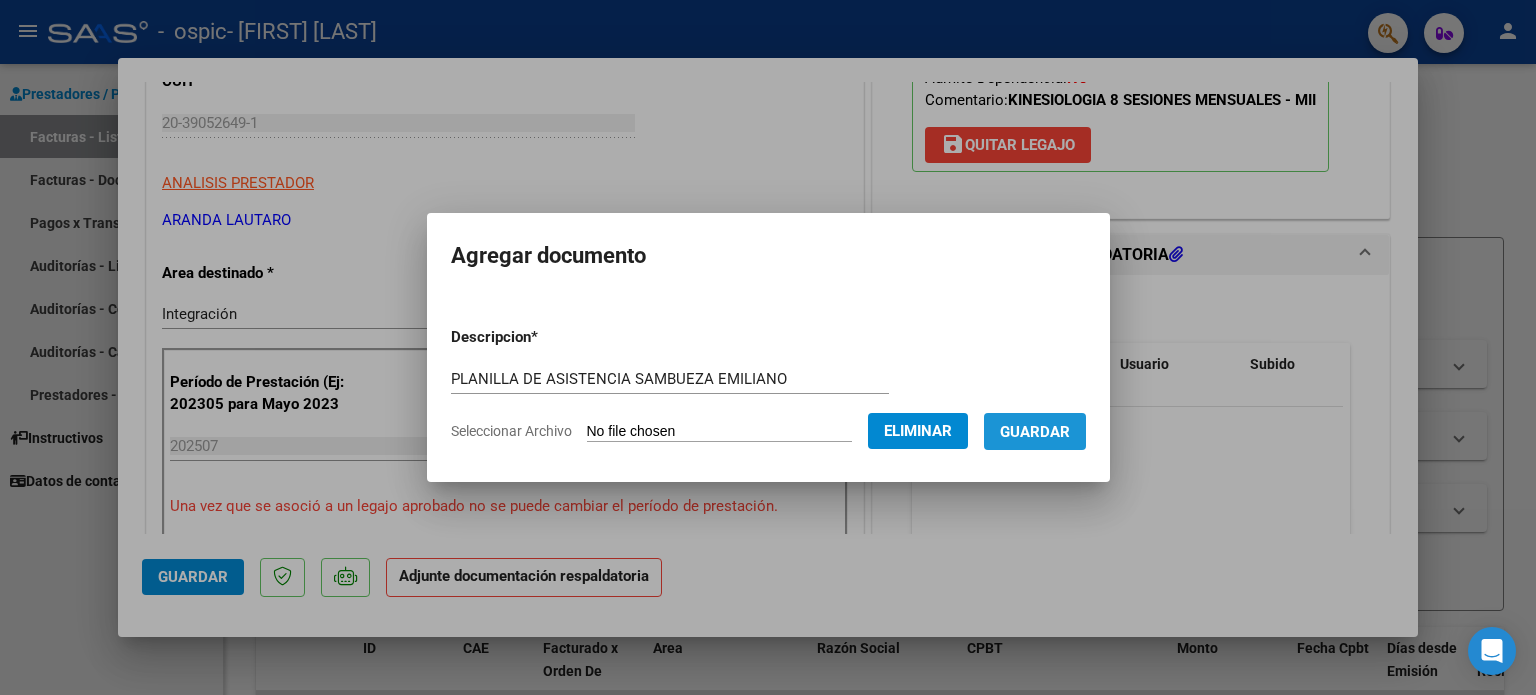 click on "Guardar" at bounding box center [1035, 432] 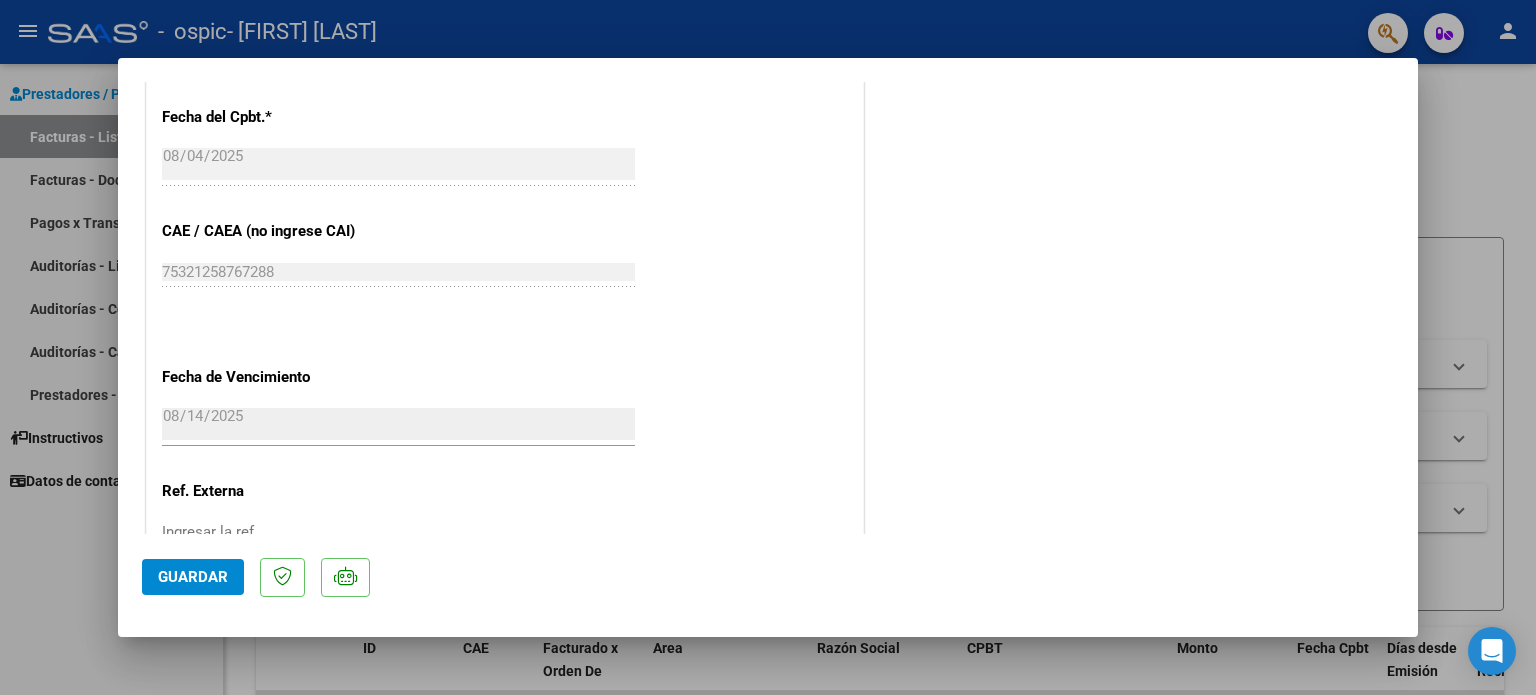 scroll, scrollTop: 1331, scrollLeft: 0, axis: vertical 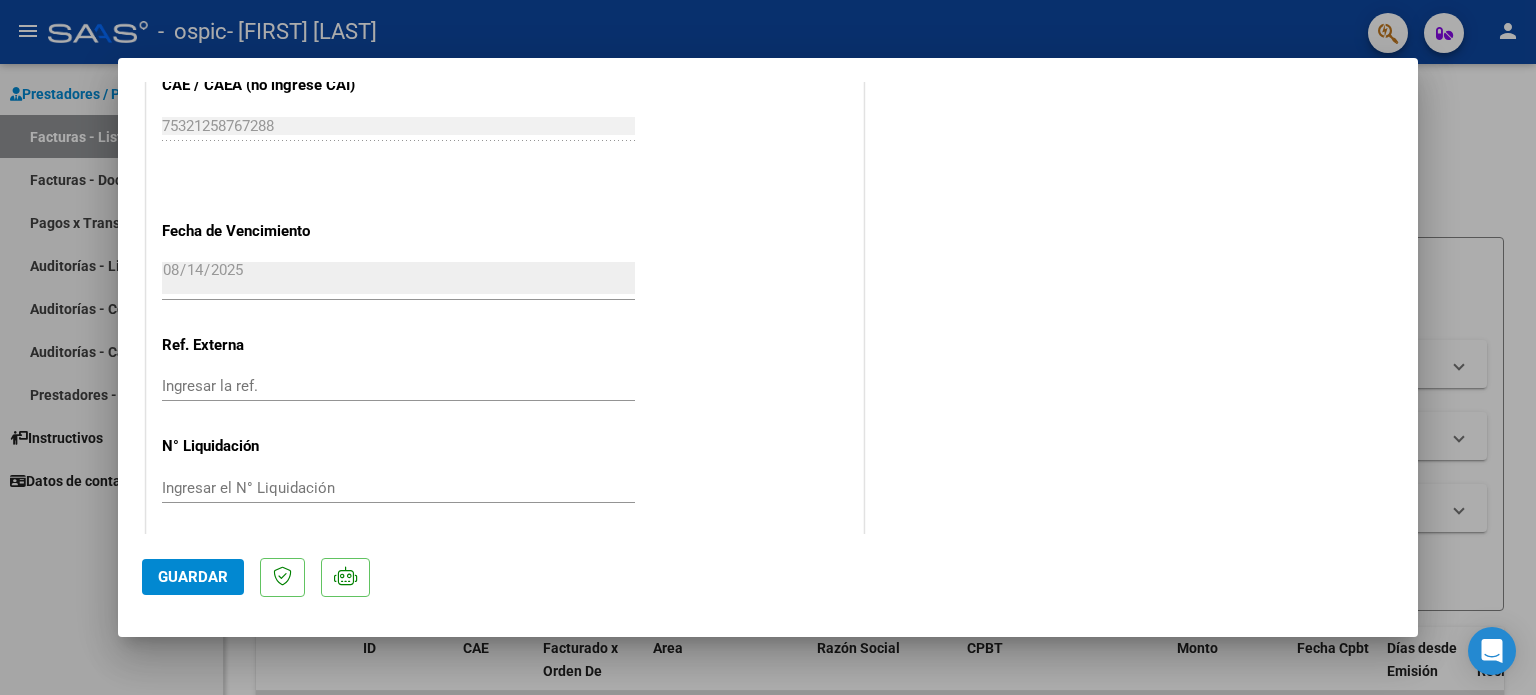 click on "Guardar" 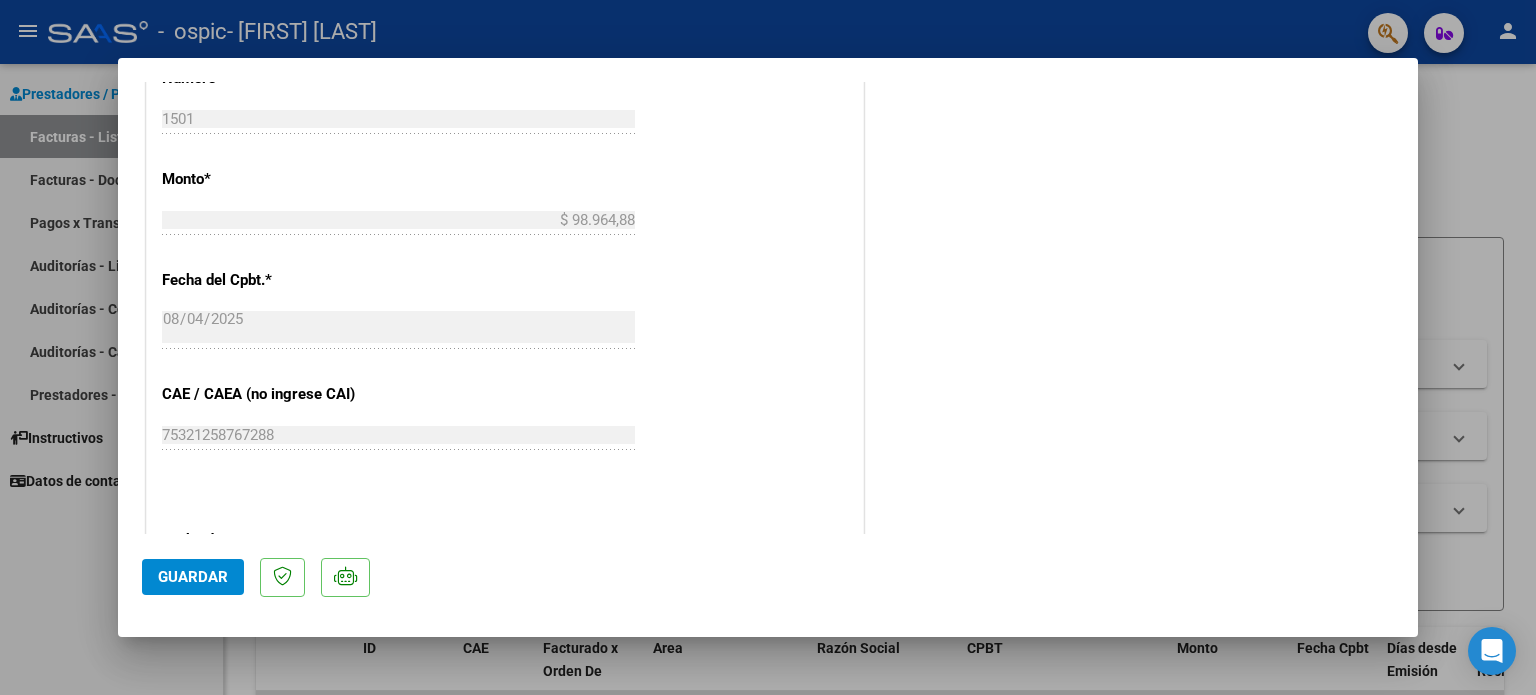 scroll, scrollTop: 1301, scrollLeft: 0, axis: vertical 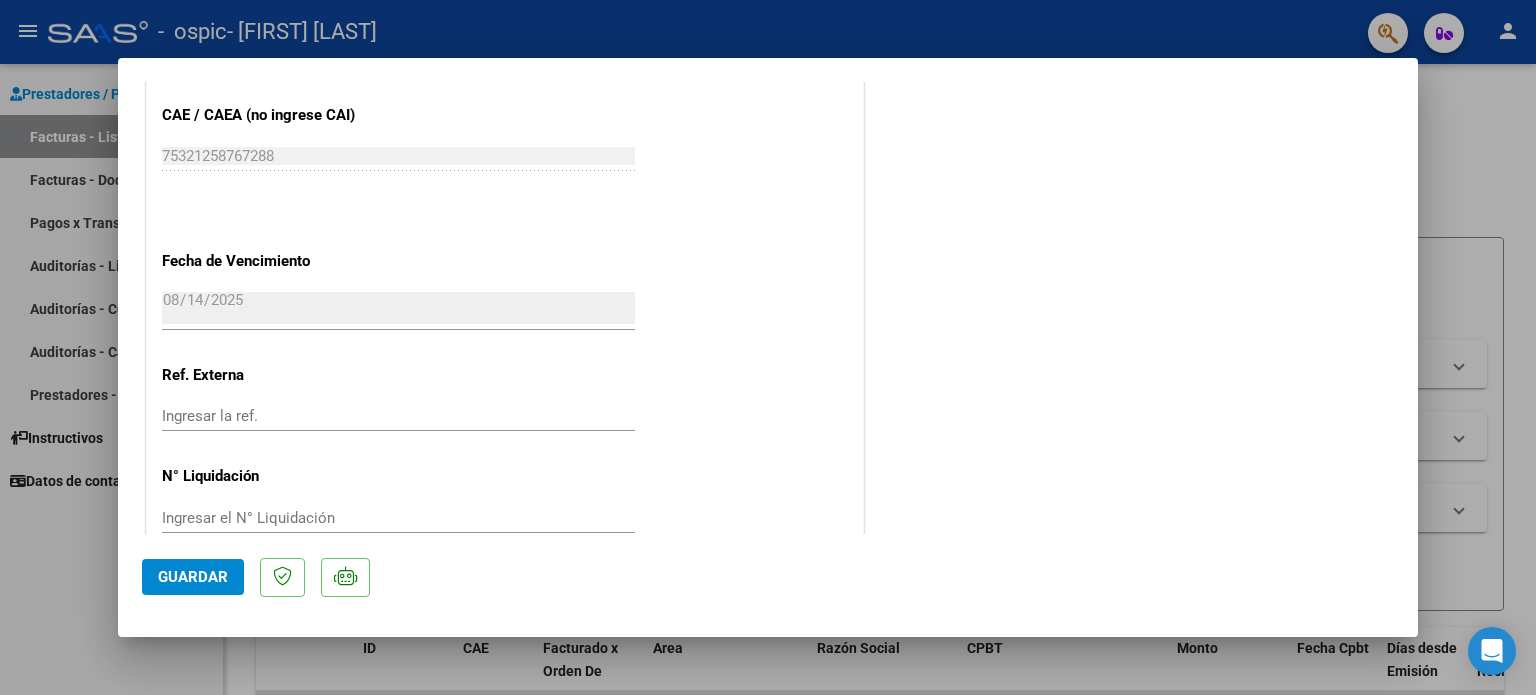 click on "Guardar" 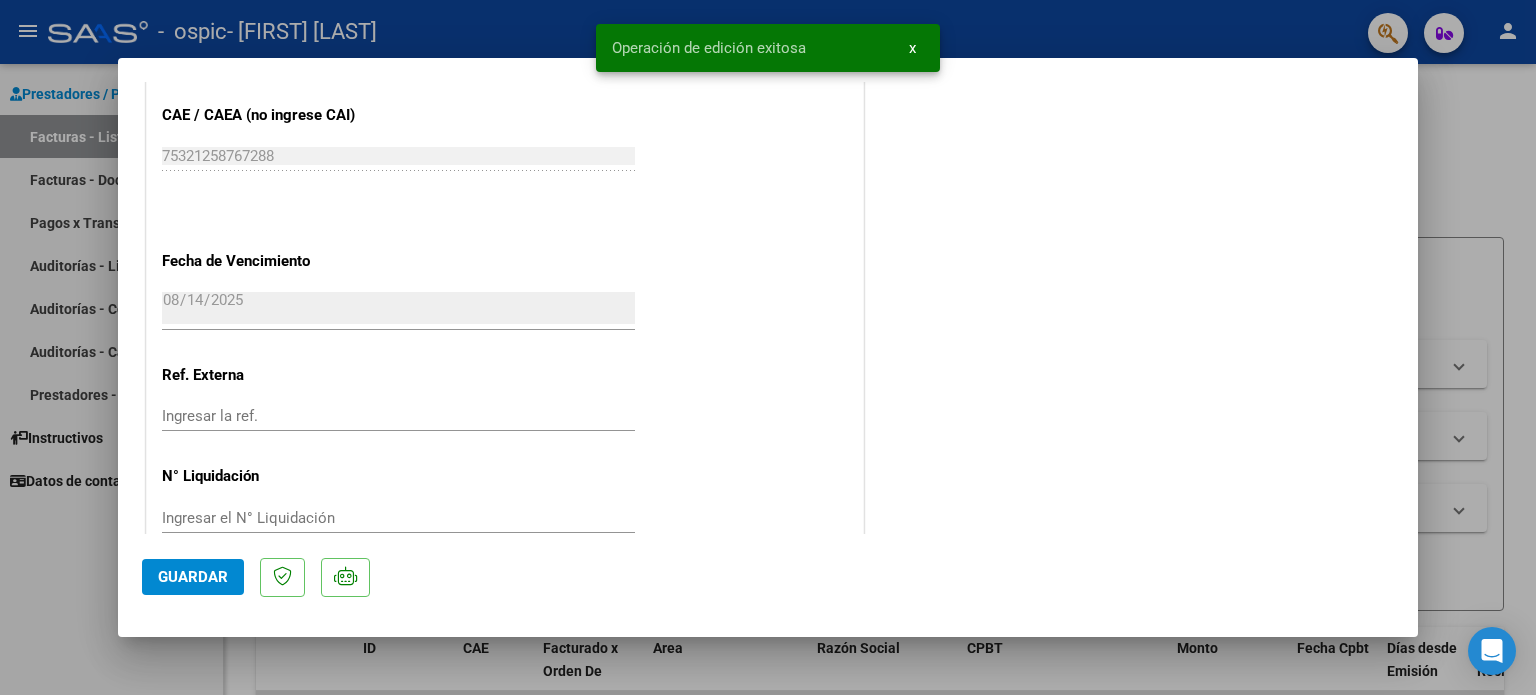 click at bounding box center (768, 347) 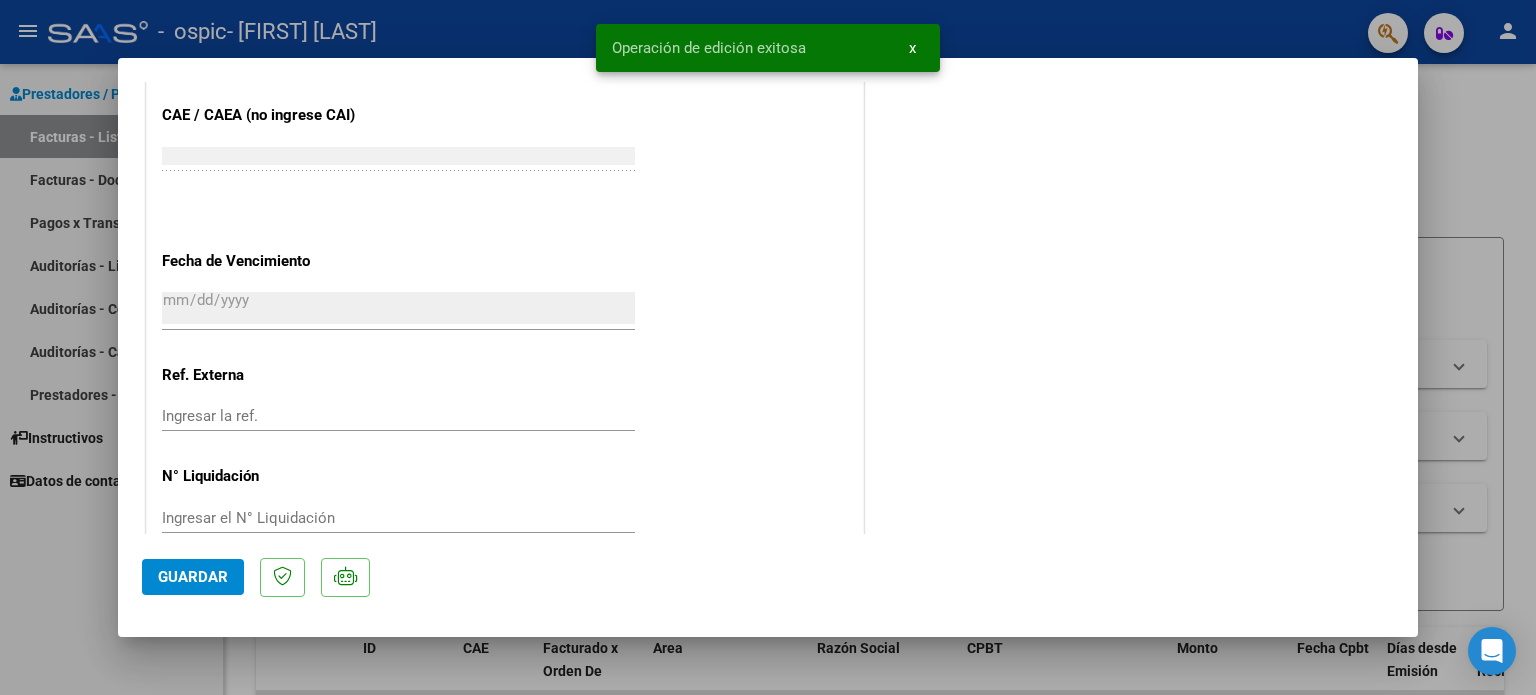scroll, scrollTop: 1440, scrollLeft: 0, axis: vertical 